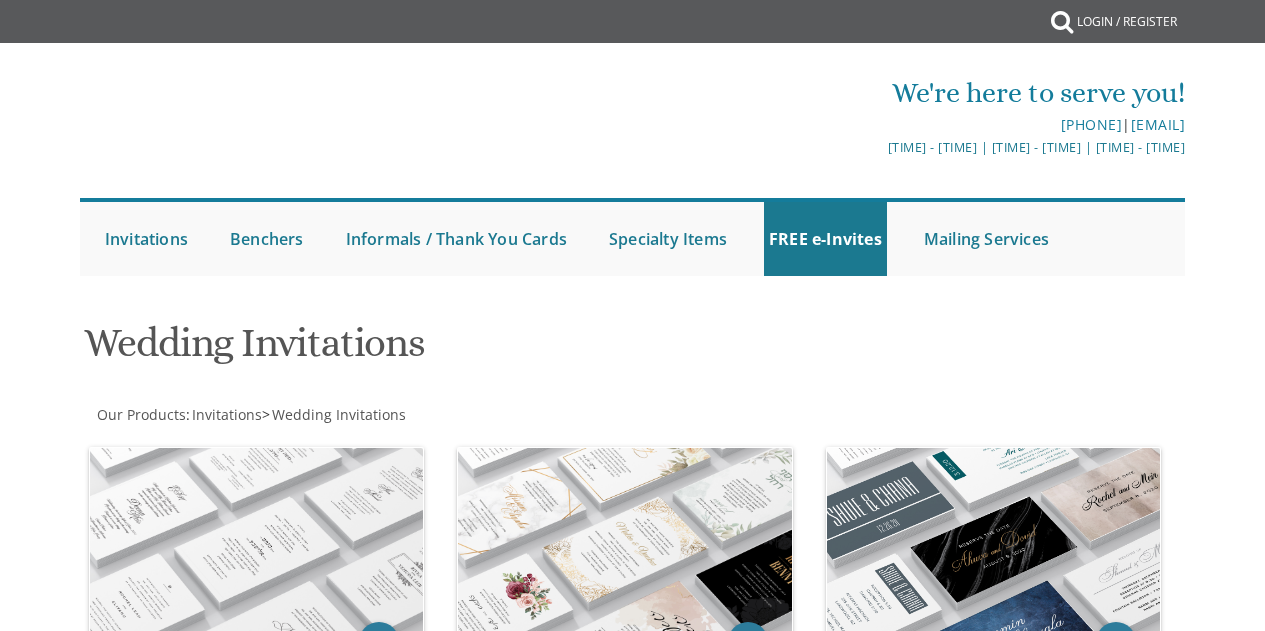 scroll, scrollTop: 0, scrollLeft: 0, axis: both 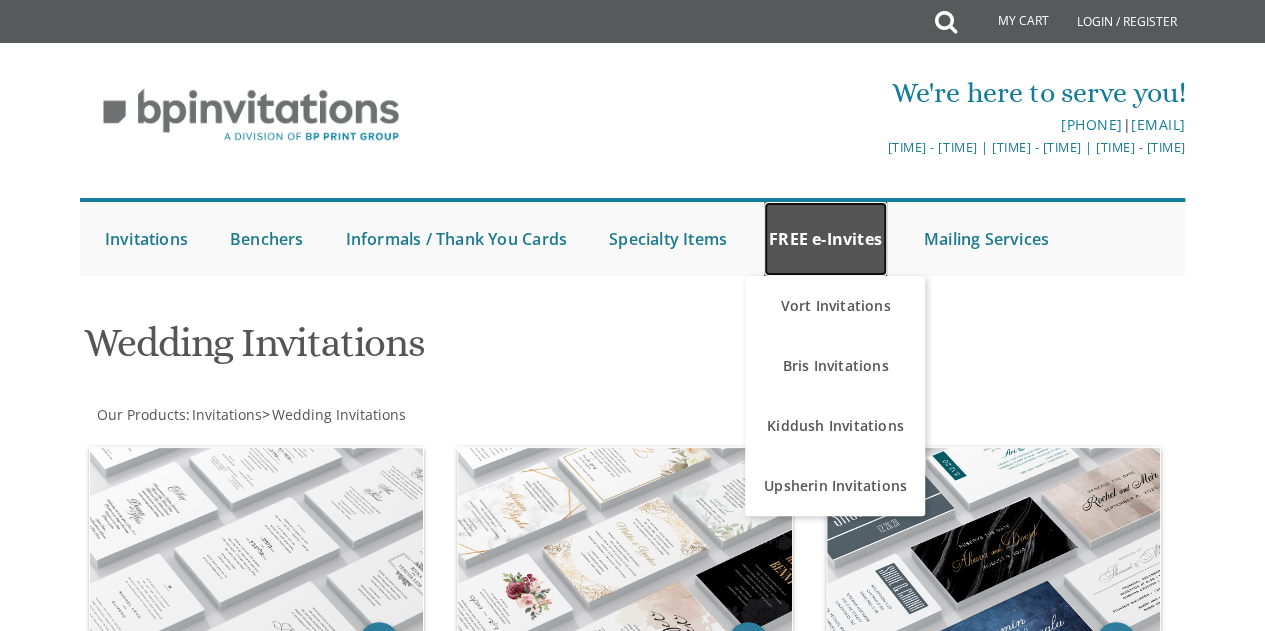 click on "FREE e-Invites" at bounding box center (825, 239) 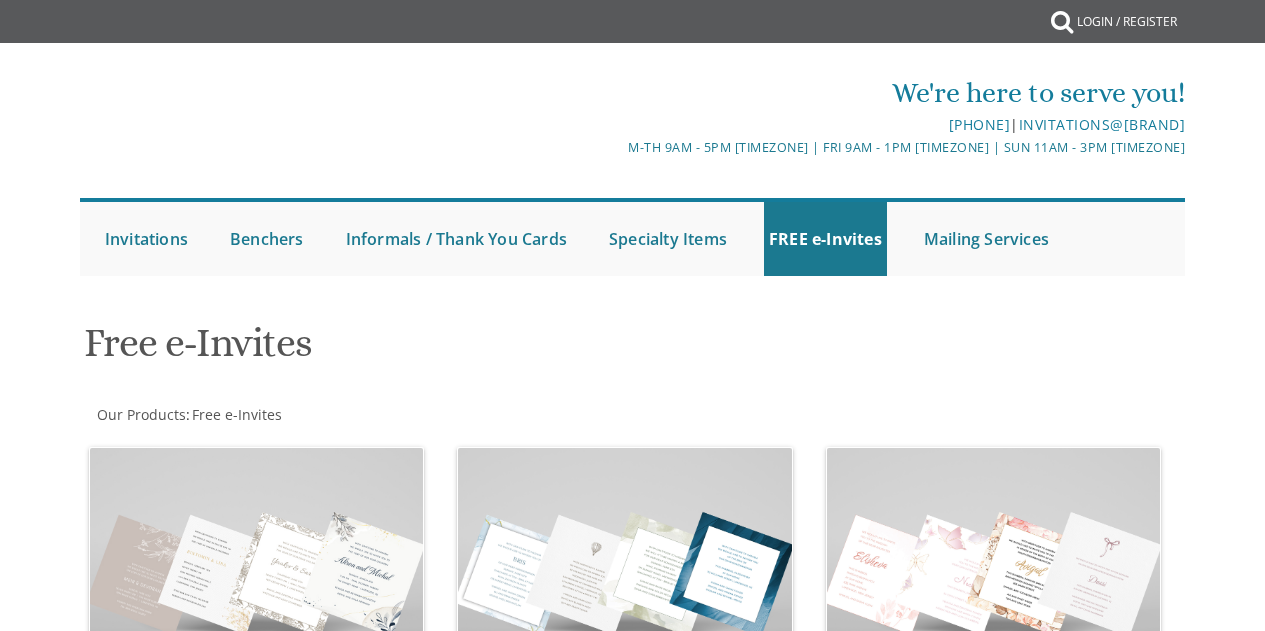 scroll, scrollTop: 0, scrollLeft: 0, axis: both 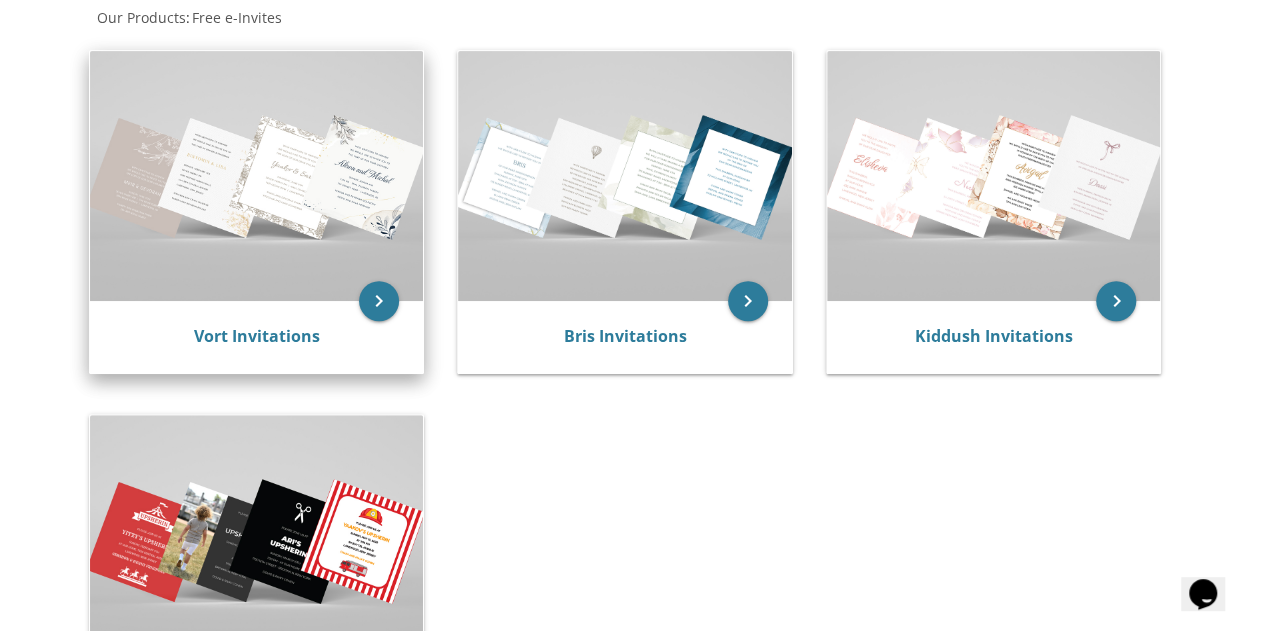 click at bounding box center [257, 176] 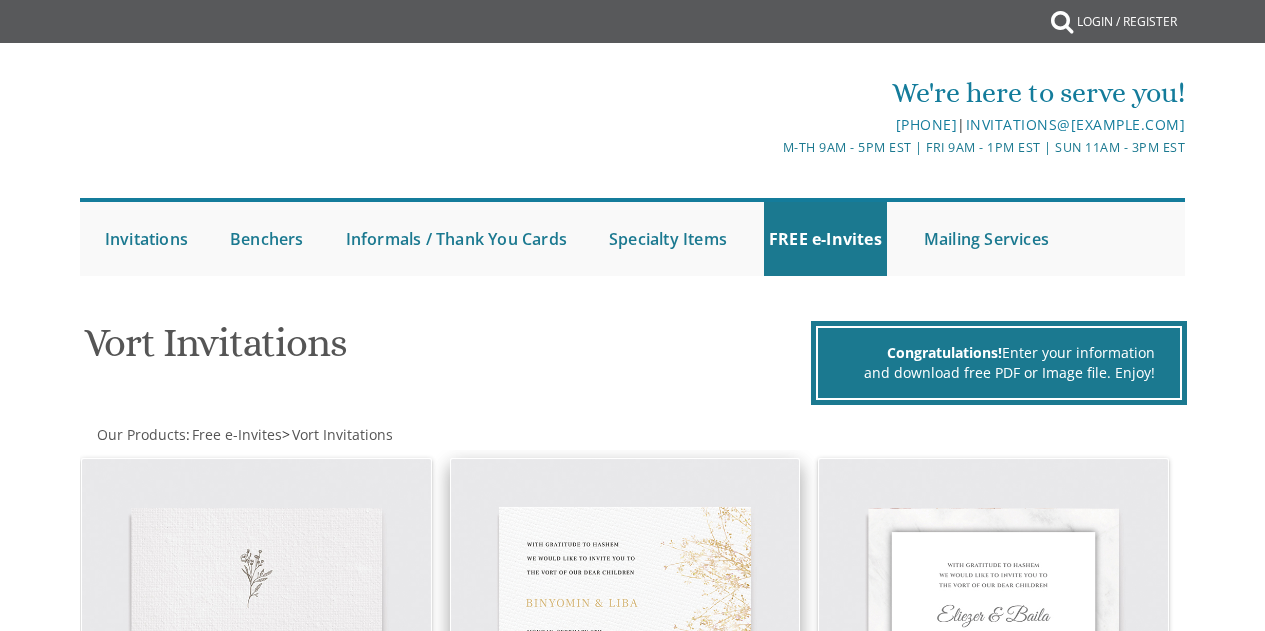 scroll, scrollTop: 0, scrollLeft: 0, axis: both 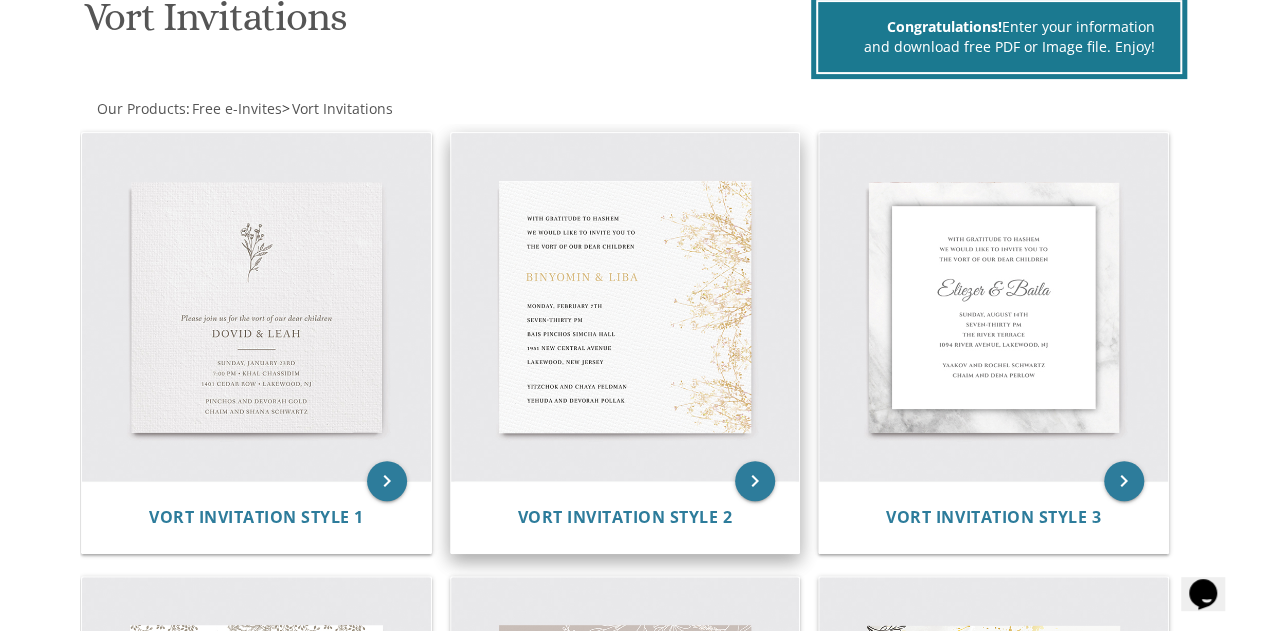 click at bounding box center (625, 307) 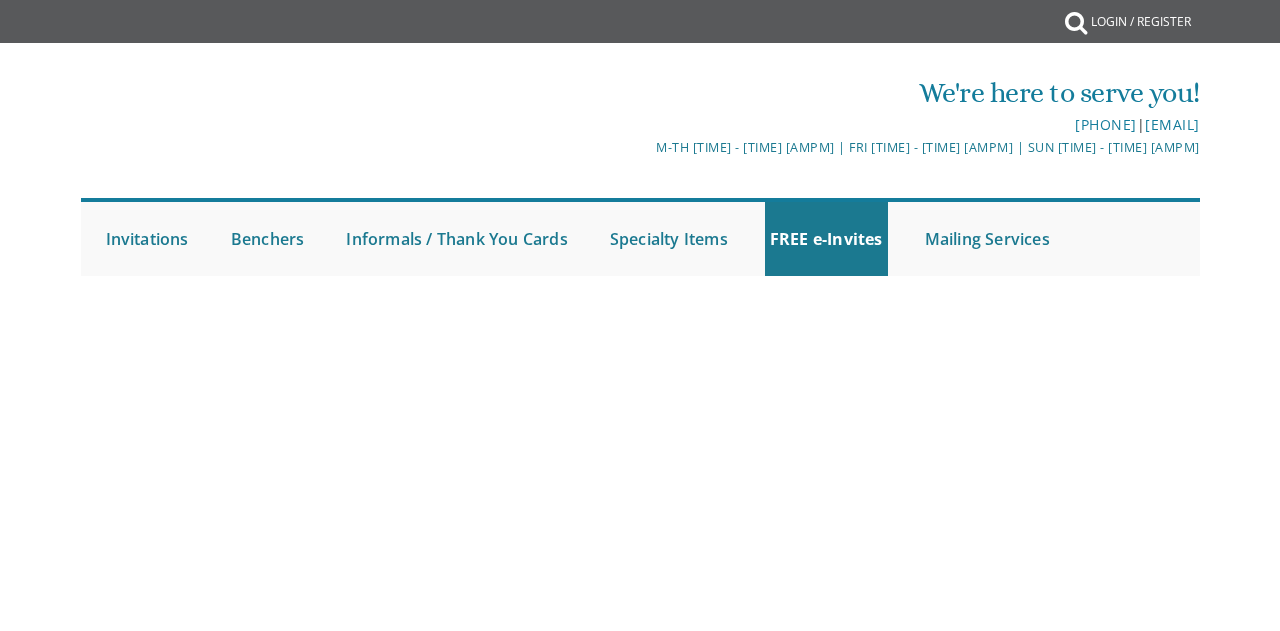 scroll, scrollTop: 0, scrollLeft: 0, axis: both 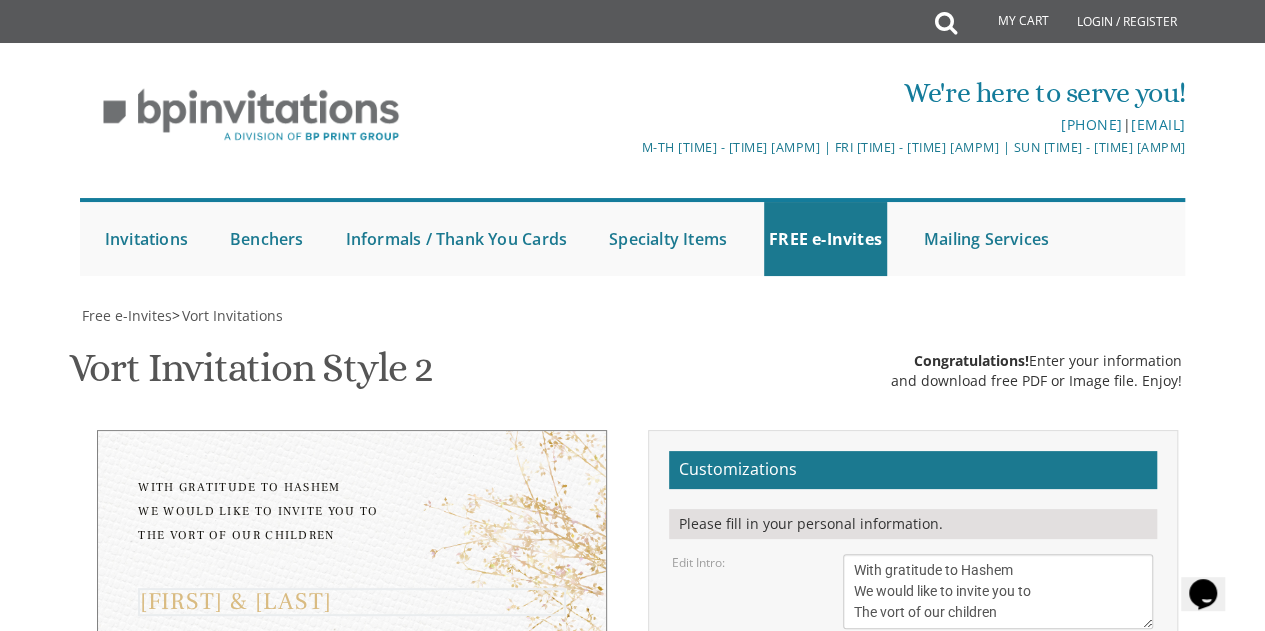 click on "Binyomin & Liba" at bounding box center (998, 591) 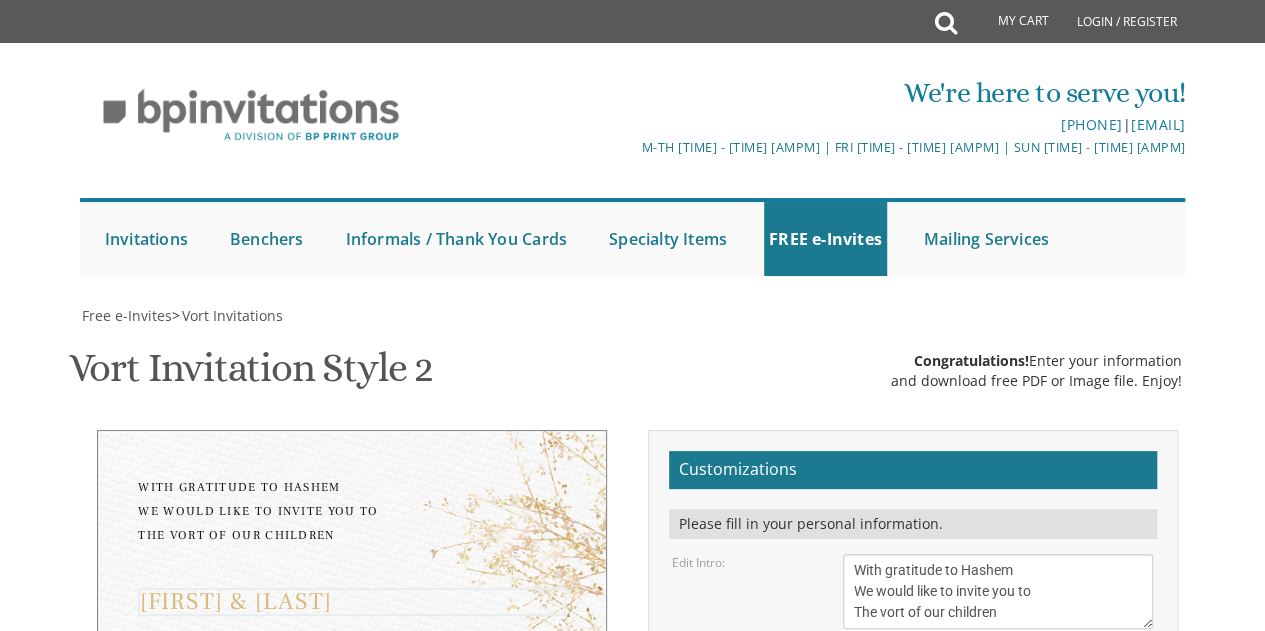 type on "[FIRST] [LAST] & [LAST]" 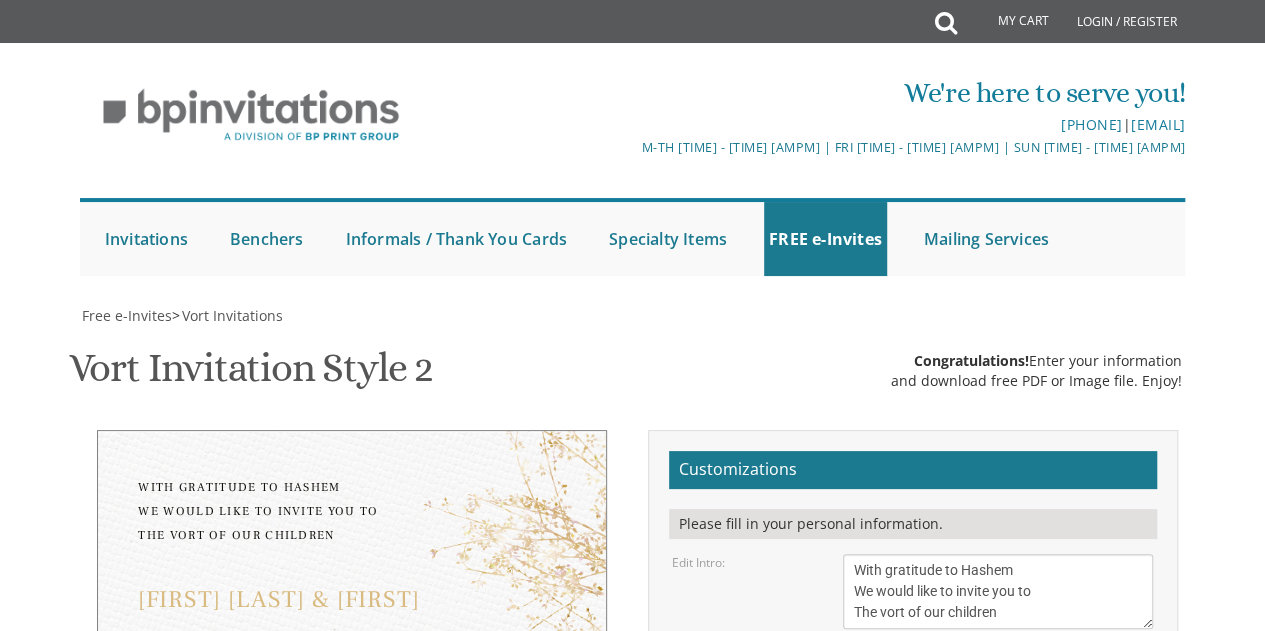 click on "Monday, February 7th
Seven-thirty PM
Bais Pinchos Simcha Hall
1951 New Central Avenue
Lakewood, New Jersey" at bounding box center [998, 591] 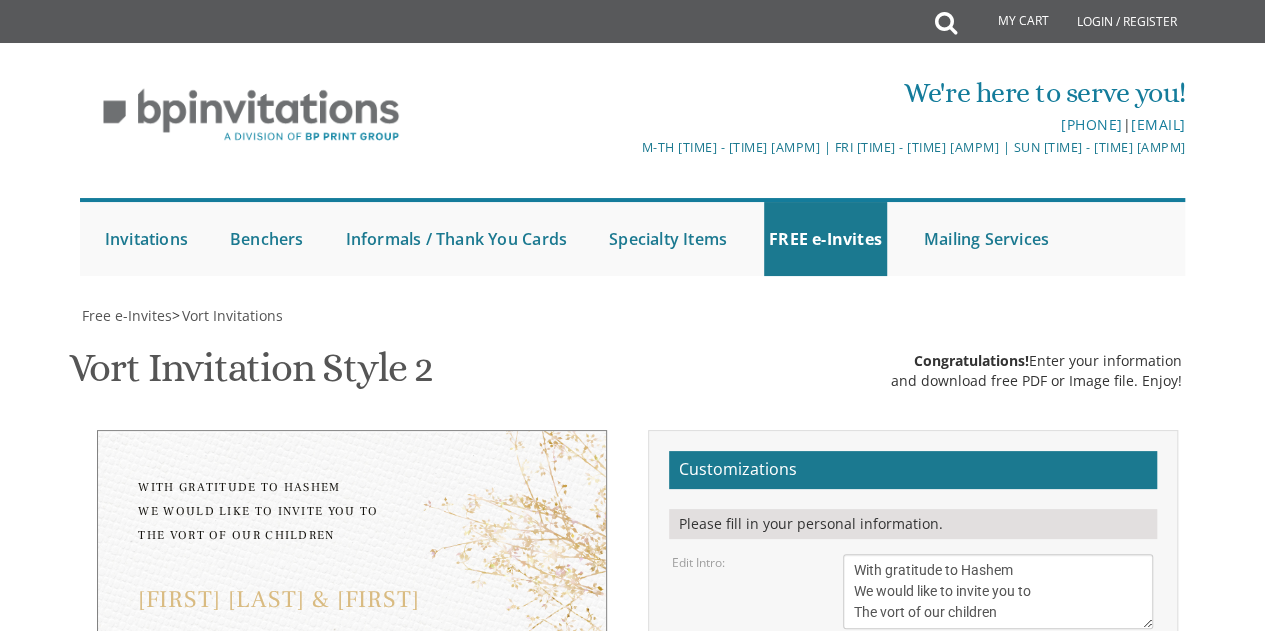 click on "Monday, February 7th
Seven-thirty PM
Bais Pinchos Simcha Hall
1951 New Central Avenue
Lakewood, New Jersey" at bounding box center (998, 591) 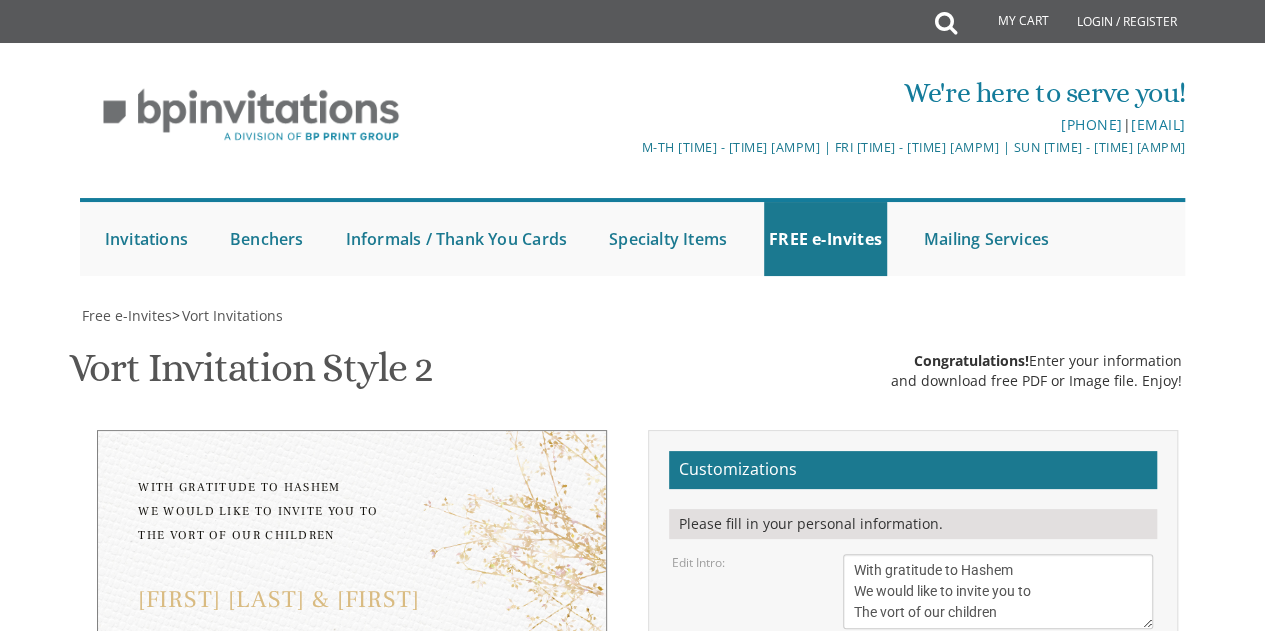click on "Monday, February 7th
Seven-thirty PM
Bais Pinchos Simcha Hall
1951 New Central Avenue
Lakewood, New Jersey" at bounding box center (998, 591) 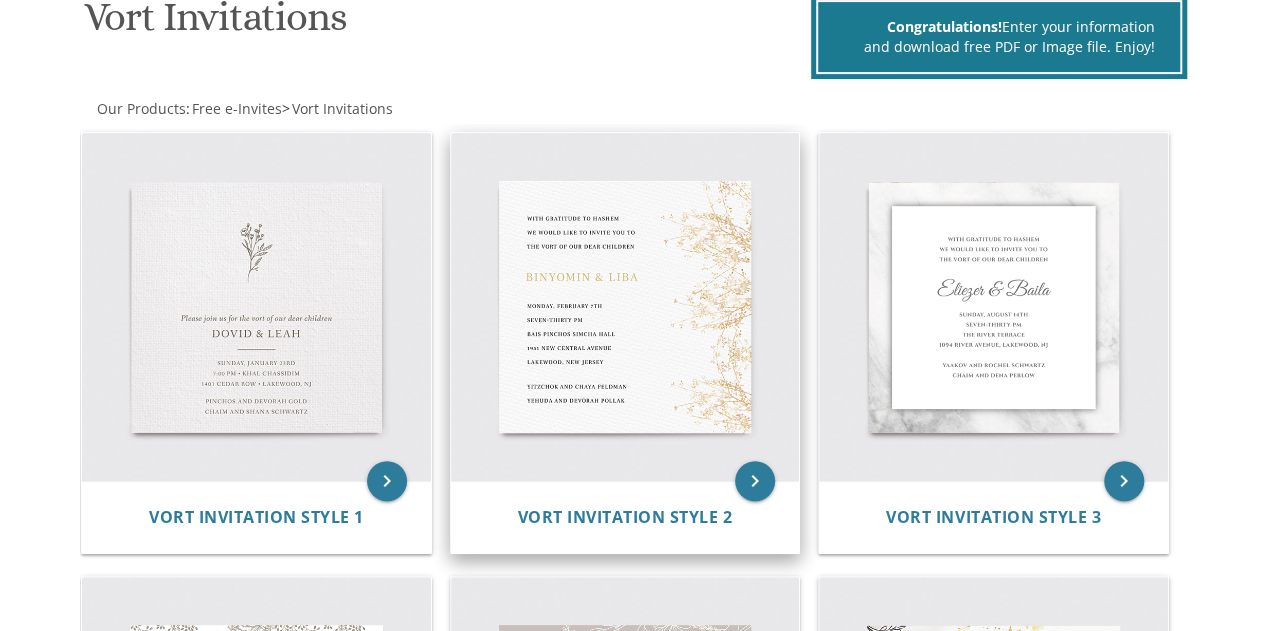 scroll, scrollTop: 326, scrollLeft: 0, axis: vertical 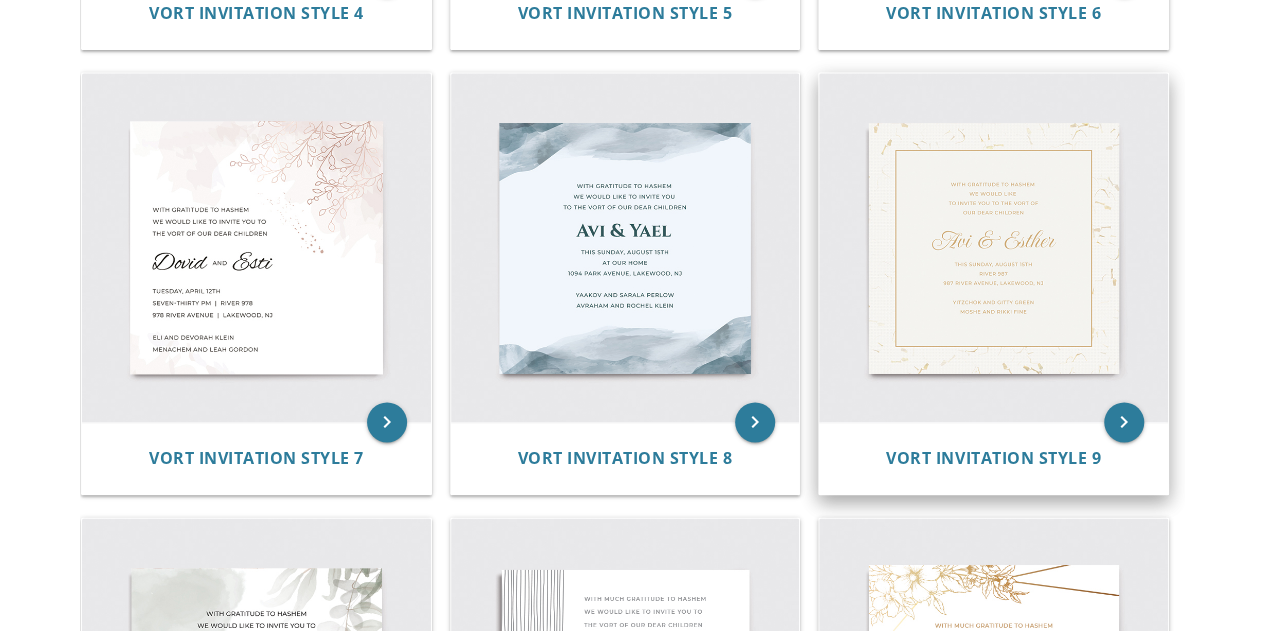 click at bounding box center [993, 247] 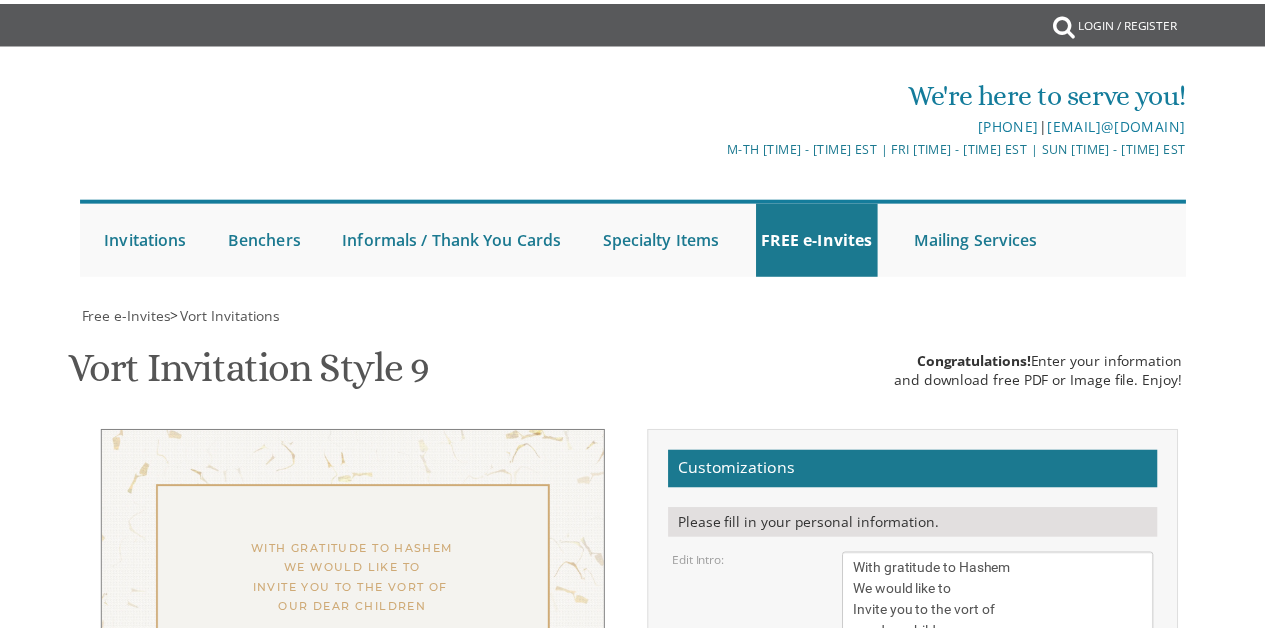 scroll, scrollTop: 0, scrollLeft: 0, axis: both 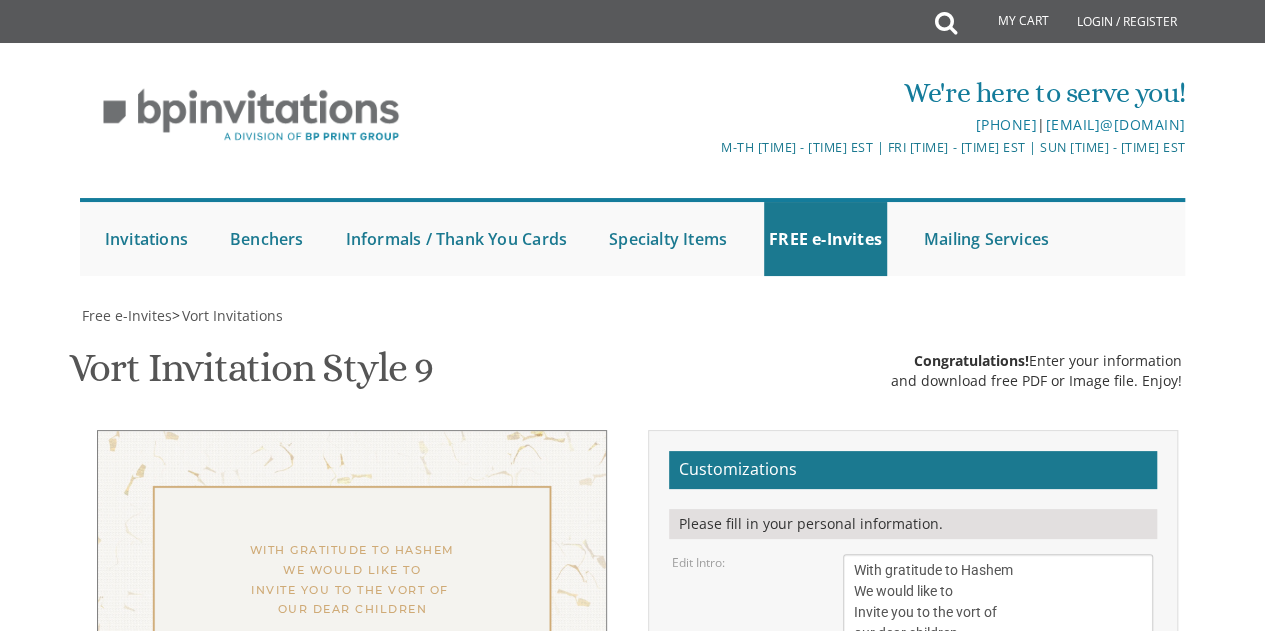 click on "Avi & Esther" at bounding box center (998, 602) 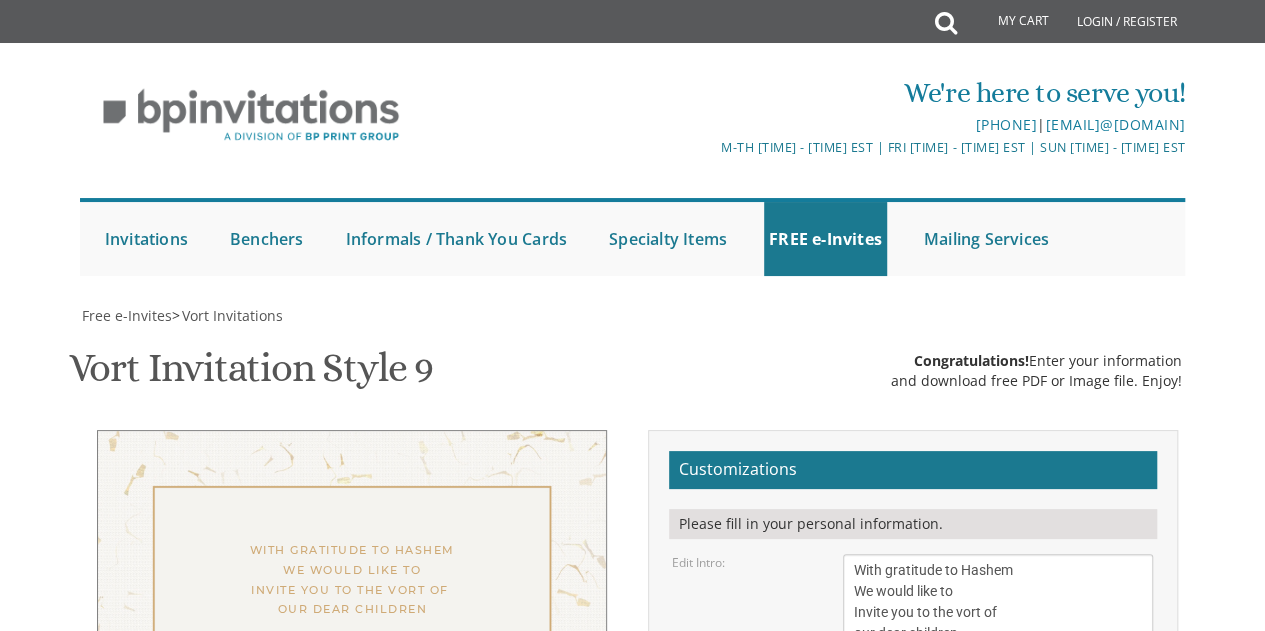 click on "40px 50px 60px 70px 80px" at bounding box center [998, 687] 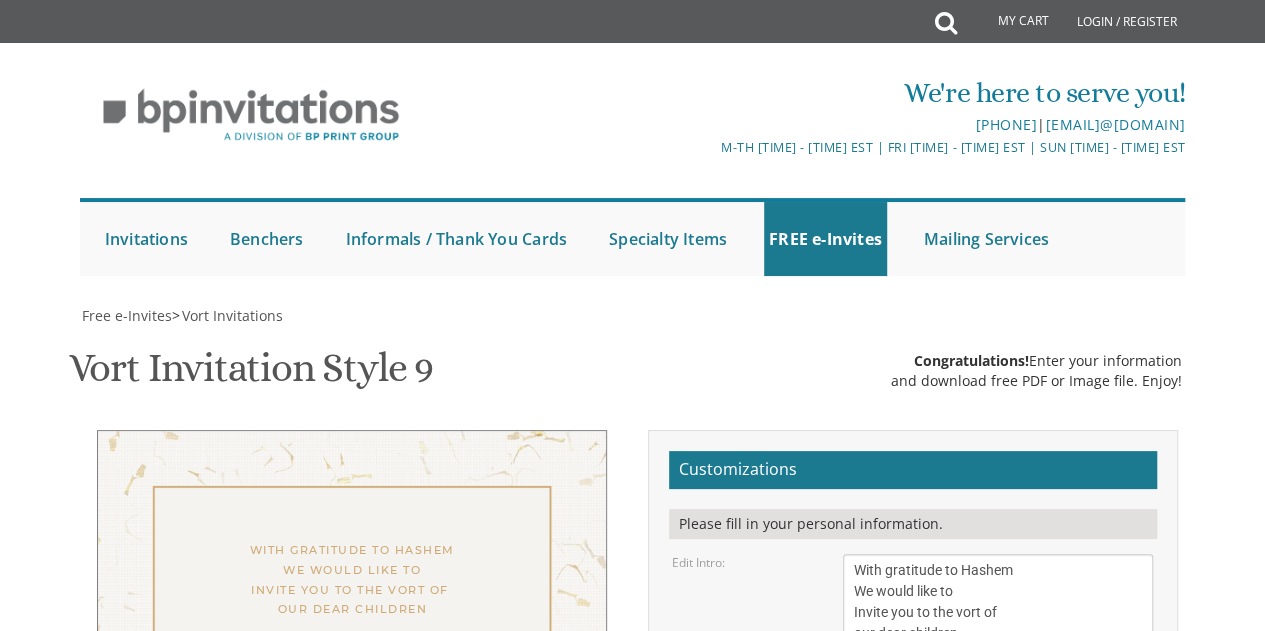 select on "40px" 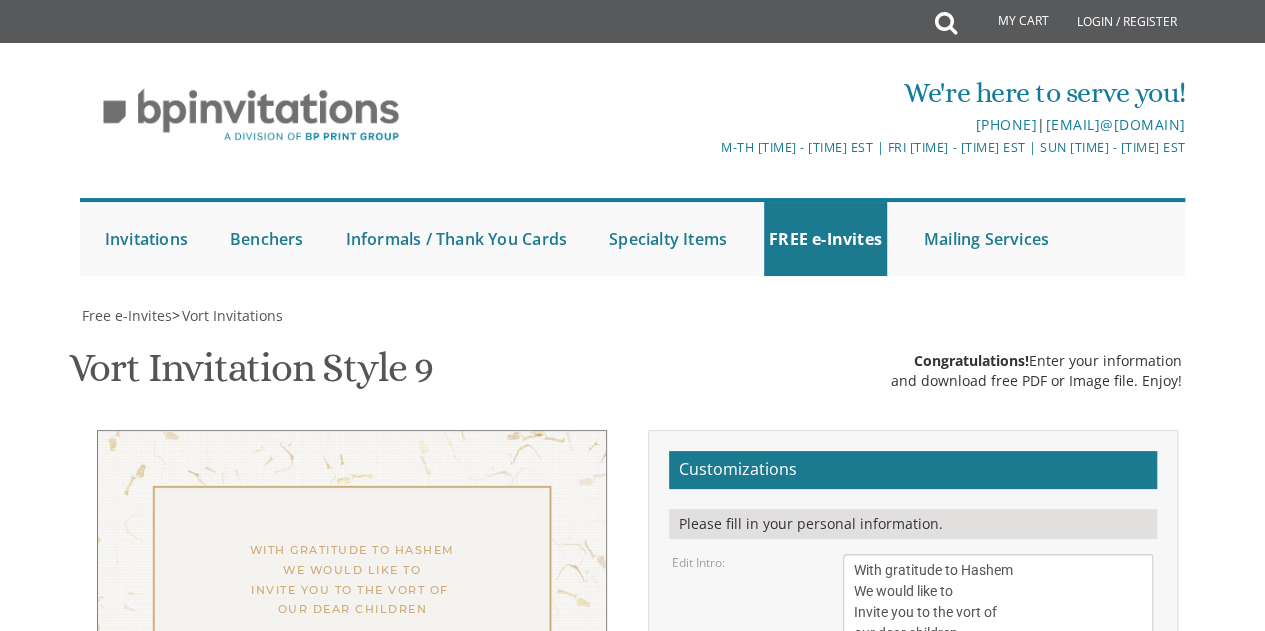 click on "40px 50px 60px 70px 80px" at bounding box center (998, 687) 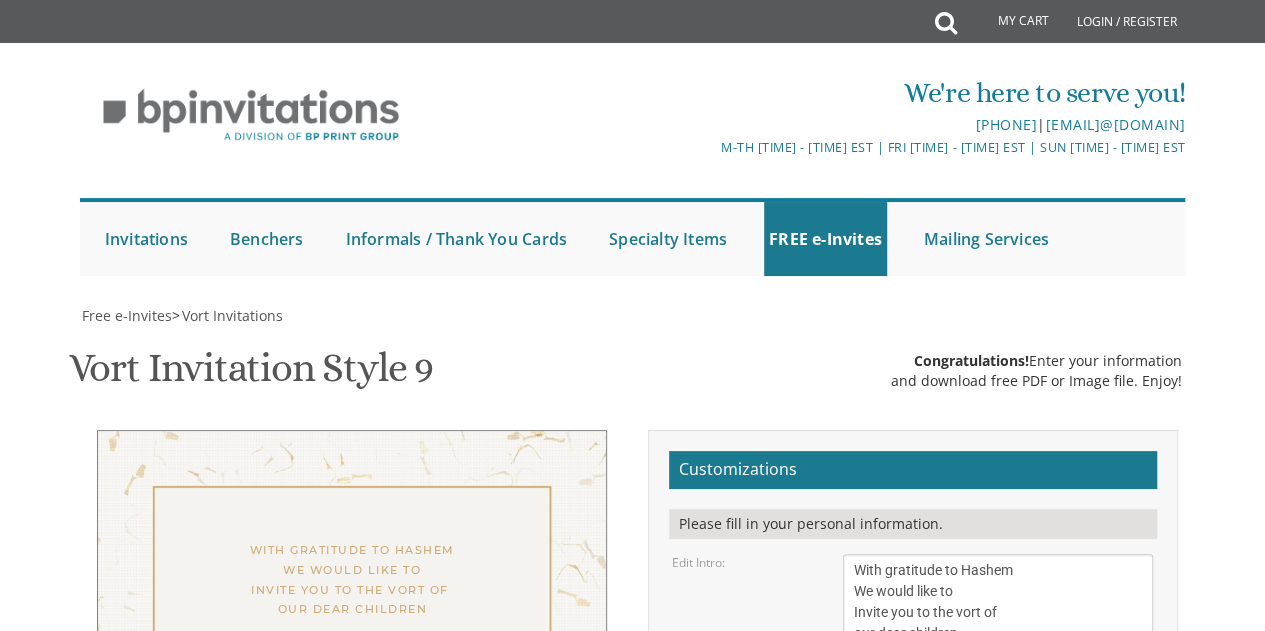 click on "Avi & Esther" at bounding box center (998, 602) 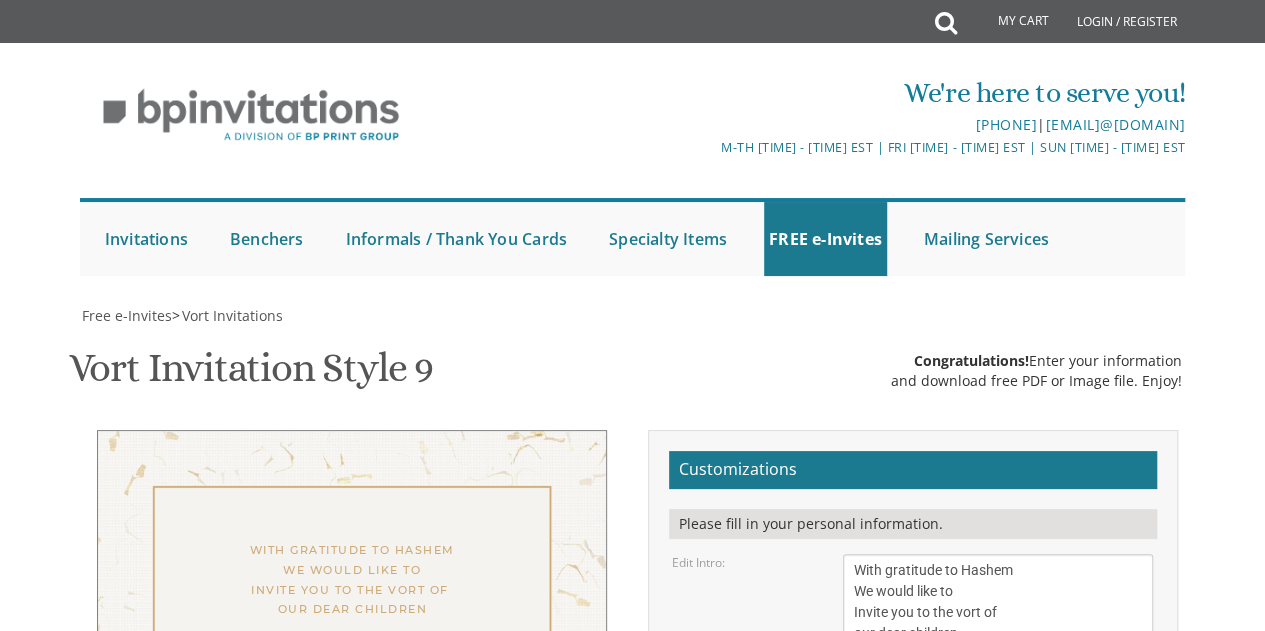 click on "This Sunday, August 15th at 7pm
River 987
987 River Ave, Lakewood, NJ" at bounding box center (998, 602) 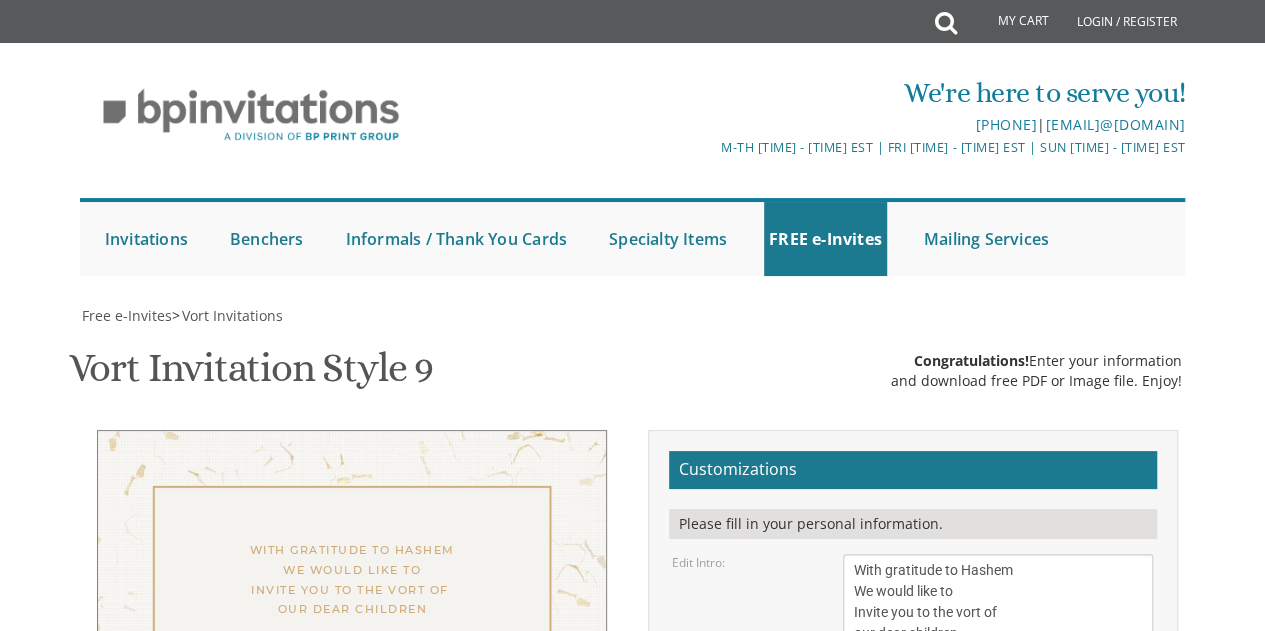 click on "Customizations
Please fill in your personal information.
Edit Intro:
With gratitude to Hashem
We would like to
Invite you to the vort of
our dear children
Font Size 40px 50px 60px" at bounding box center [913, 784] 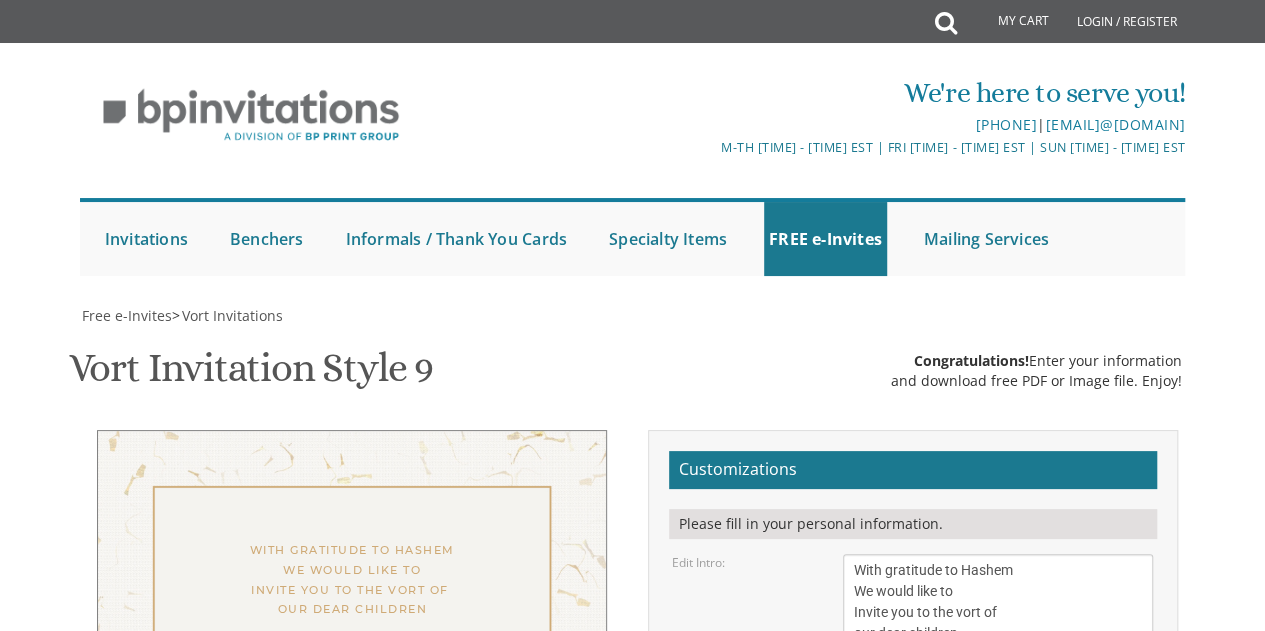 click on "This Sunday, August 15th at 7pm
River 987
987 River Ave, Lakewood, NJ" at bounding box center (998, 602) 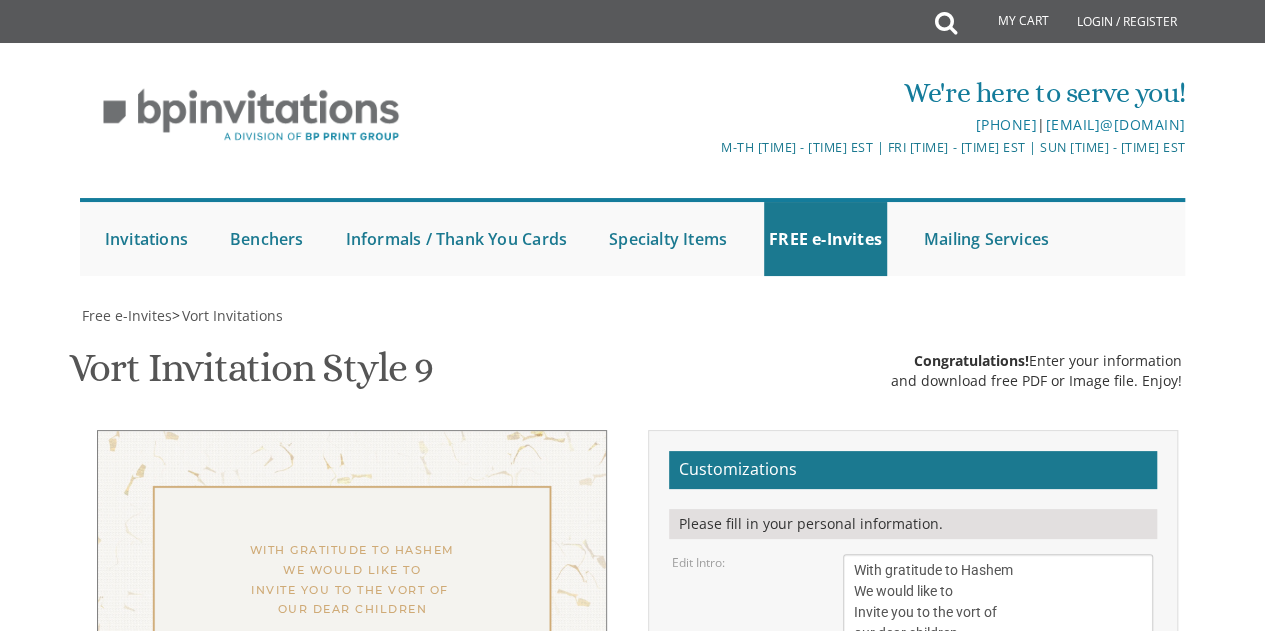 drag, startPoint x: 1022, startPoint y: 549, endPoint x: 831, endPoint y: 543, distance: 191.09422 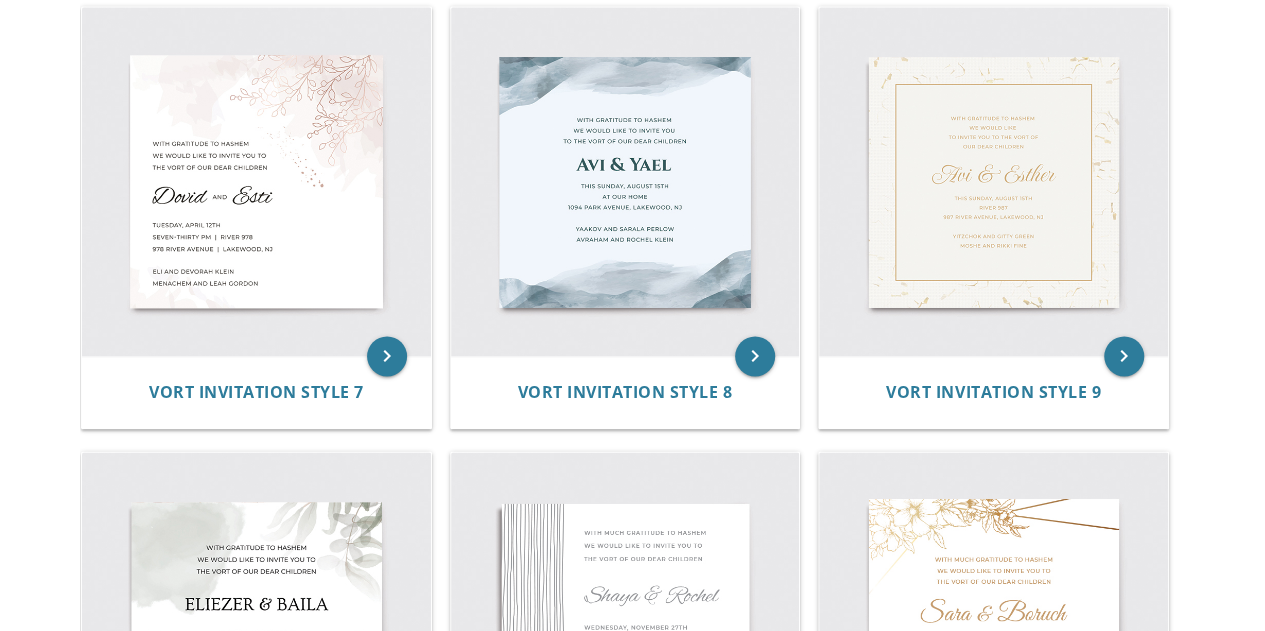 scroll, scrollTop: 0, scrollLeft: 0, axis: both 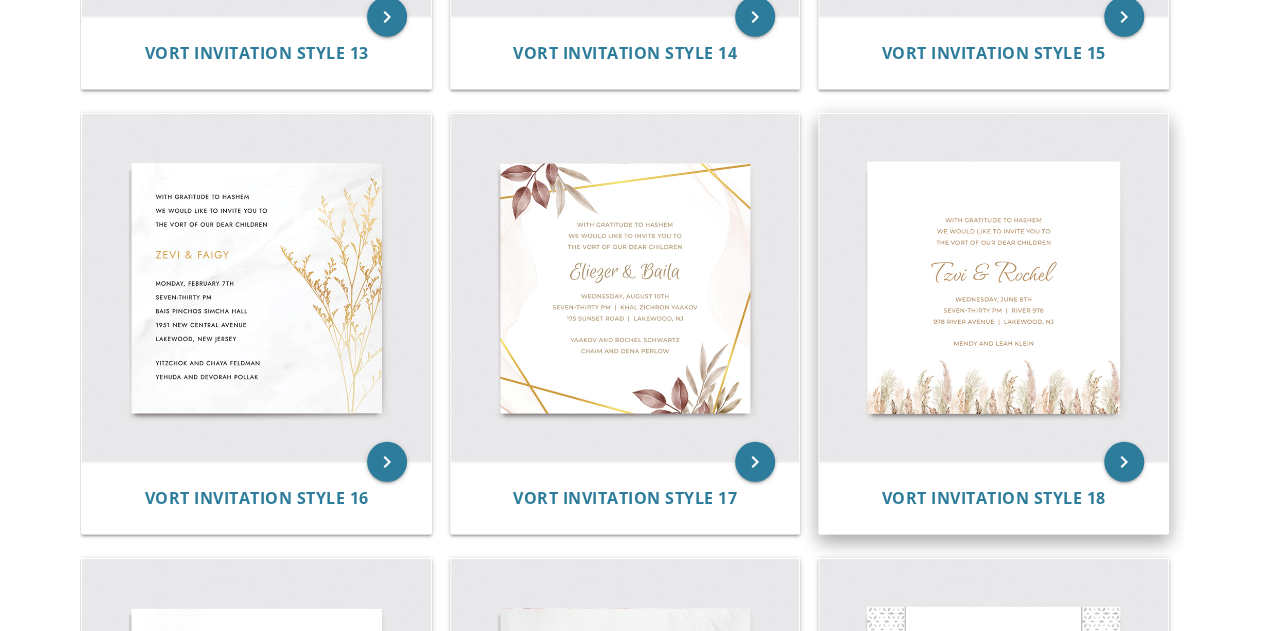 click at bounding box center (993, 288) 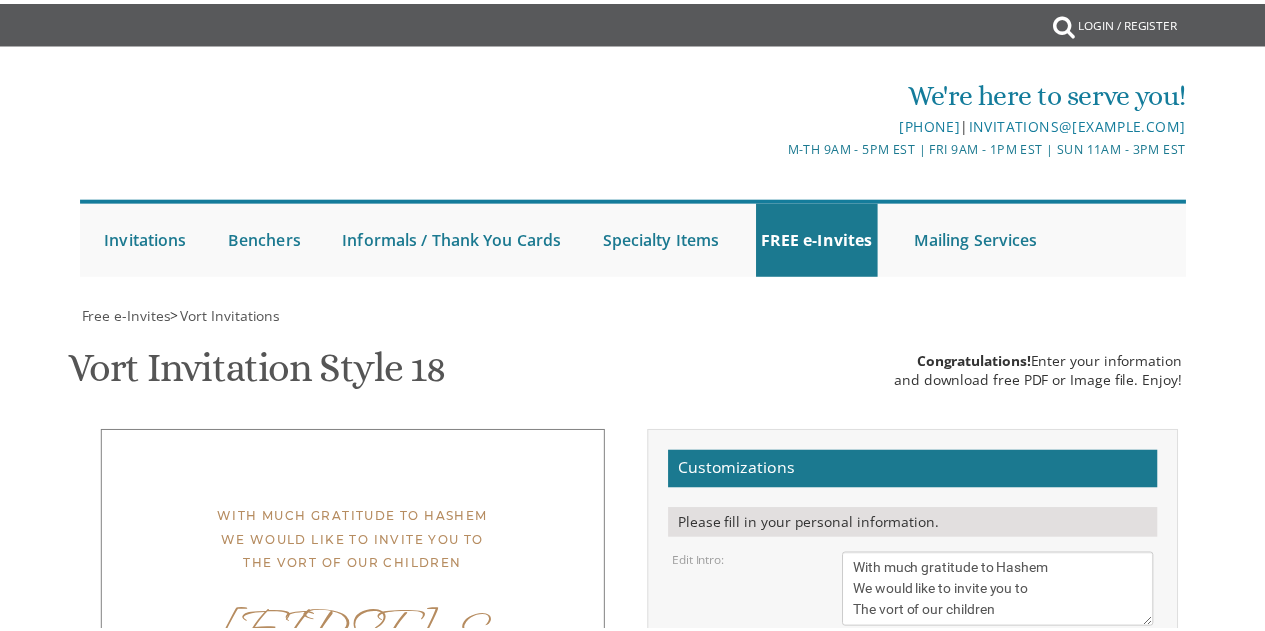scroll, scrollTop: 0, scrollLeft: 0, axis: both 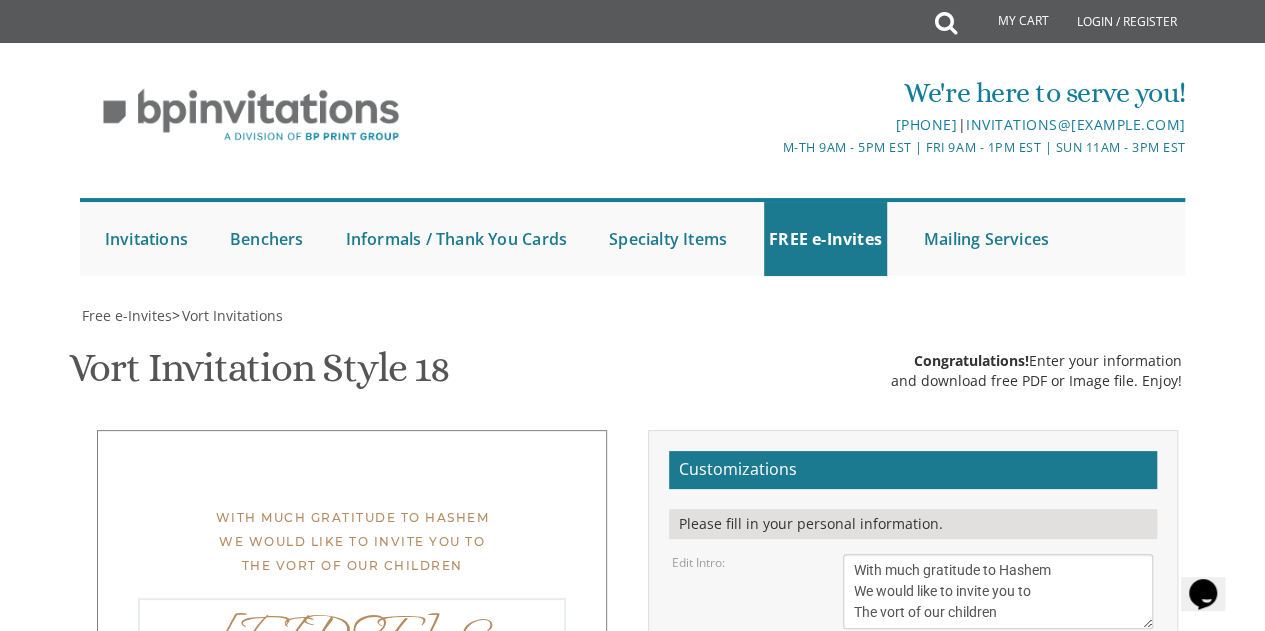 click on "[FIRST] & [LAST]" at bounding box center (998, 591) 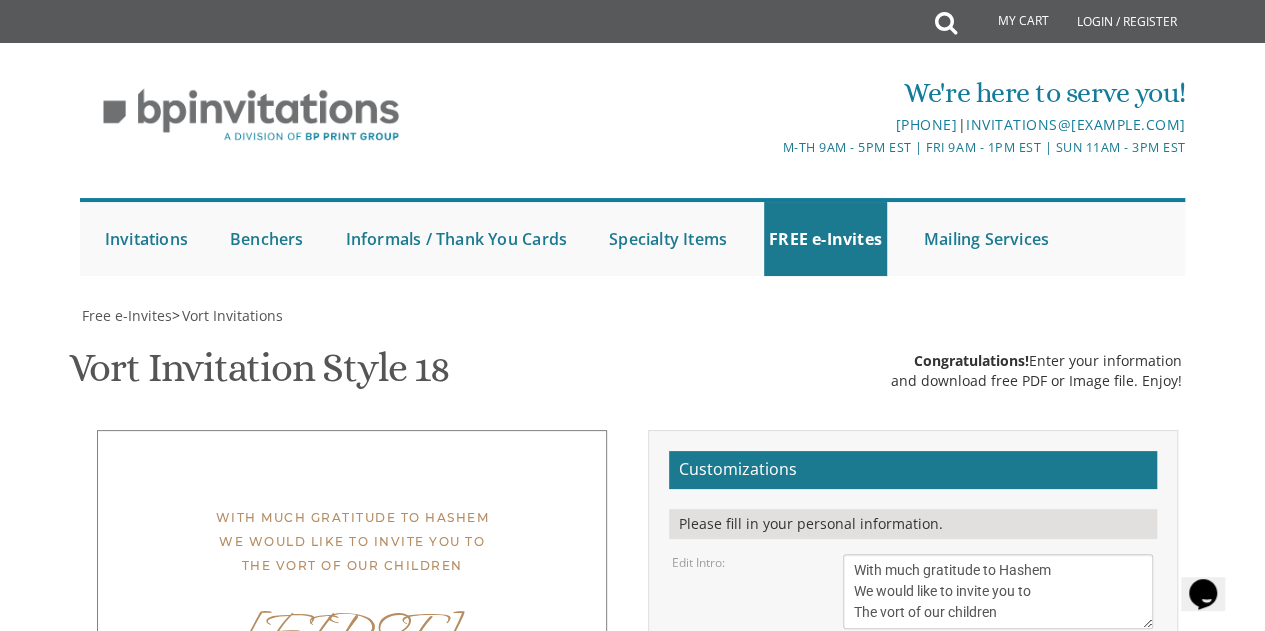click on "[FIRST] and [LAST]
[FIRST] and [LAST]" at bounding box center (998, 591) 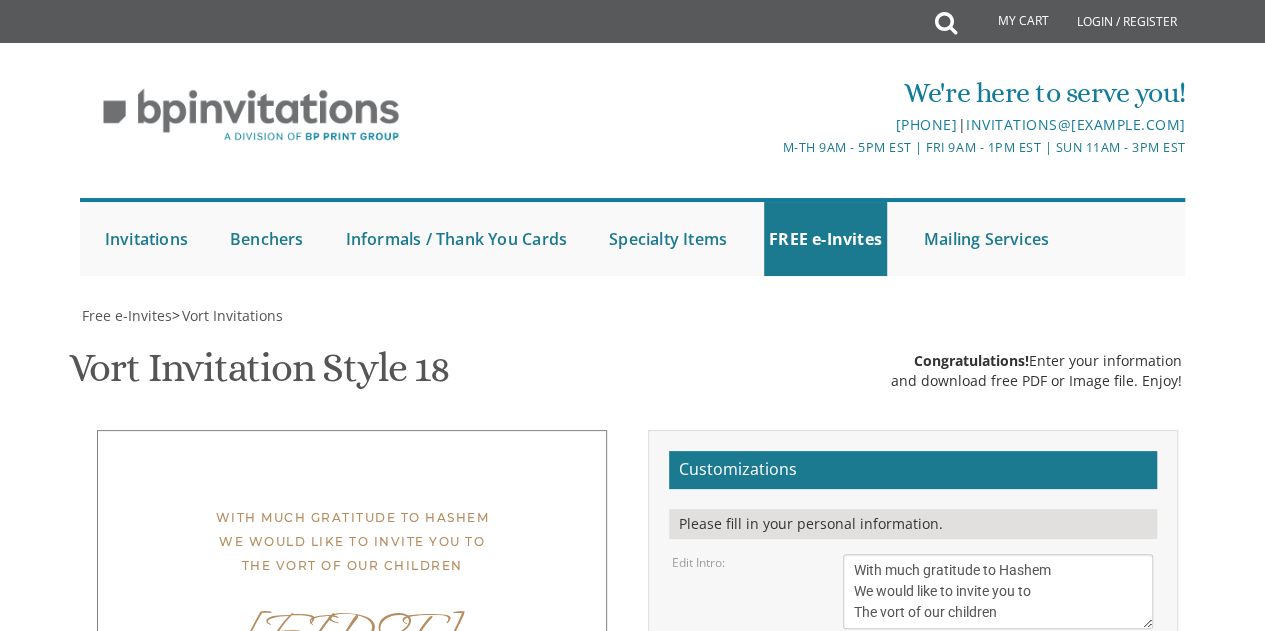 type on "[FIRST] and [LAST]
[FIRST] and [LAST]" 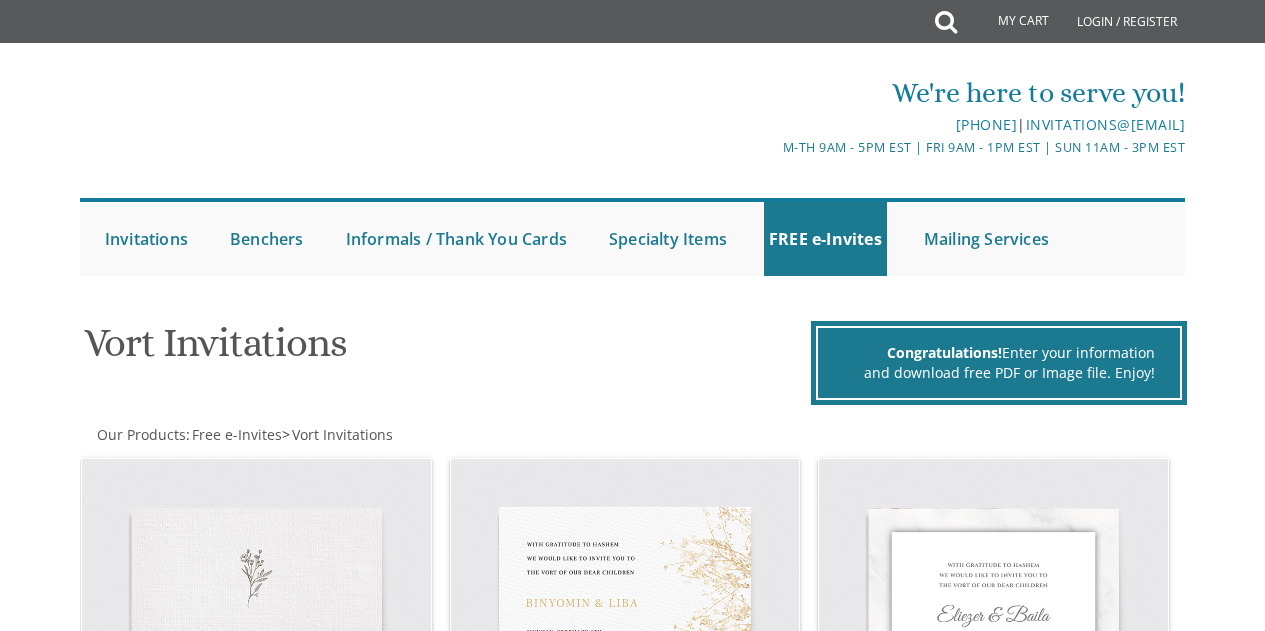 scroll, scrollTop: 2569, scrollLeft: 0, axis: vertical 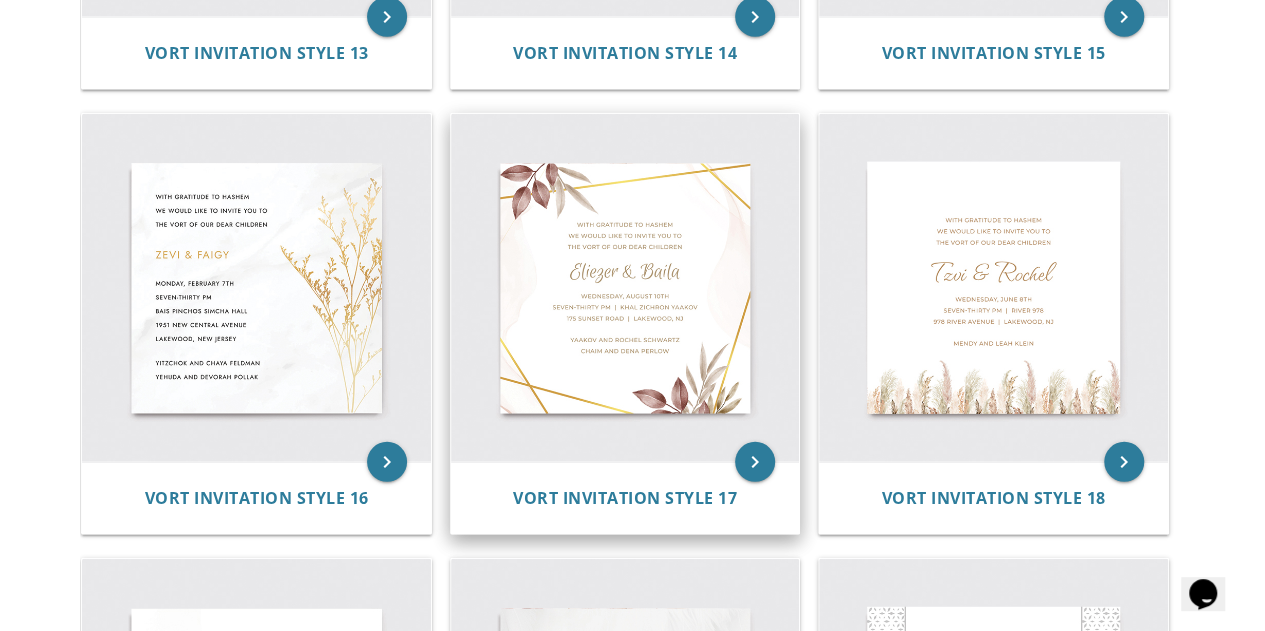 click at bounding box center [625, 288] 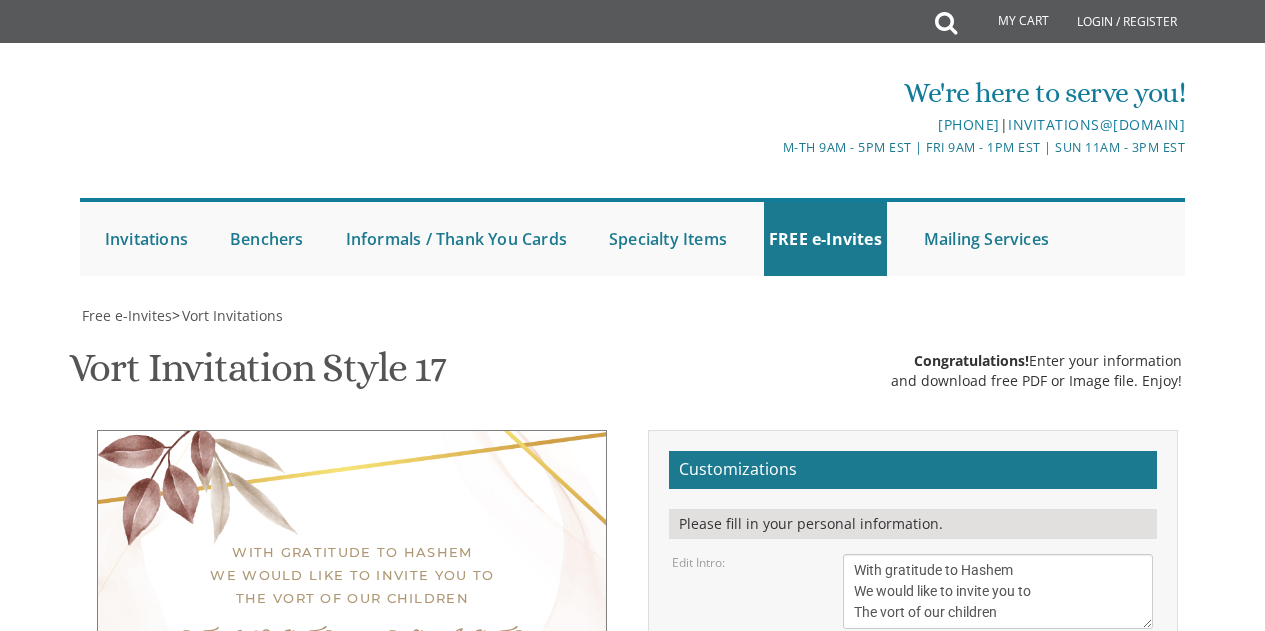 scroll, scrollTop: 0, scrollLeft: 0, axis: both 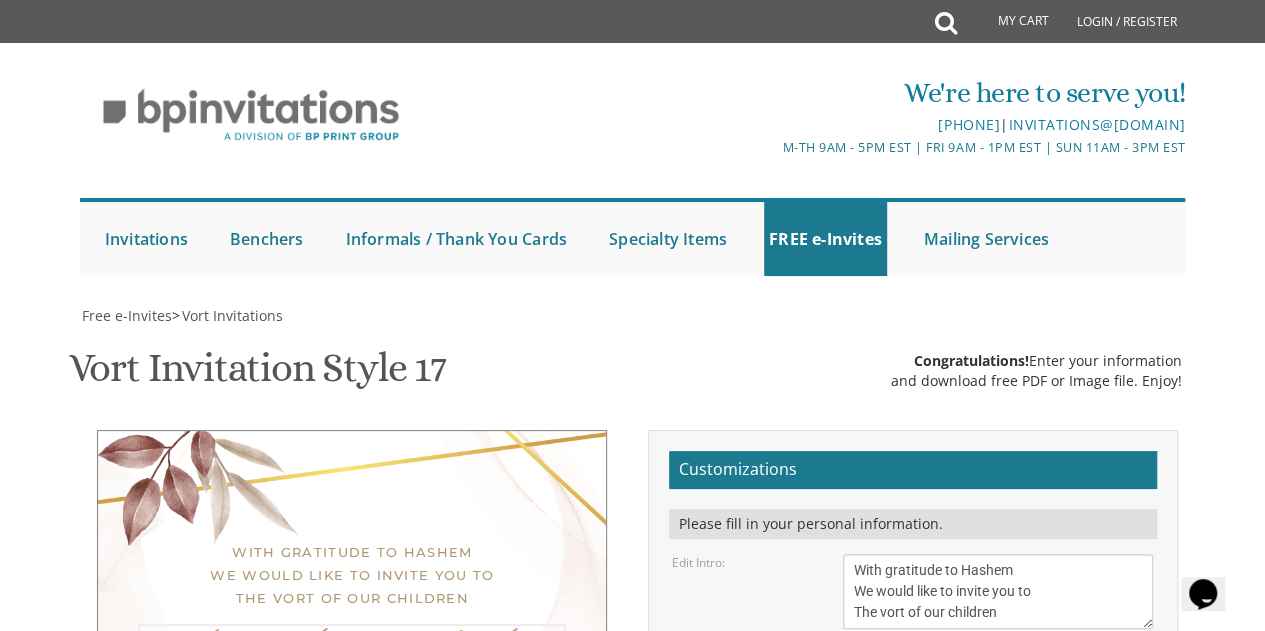 drag, startPoint x: 965, startPoint y: 402, endPoint x: 772, endPoint y: 399, distance: 193.02332 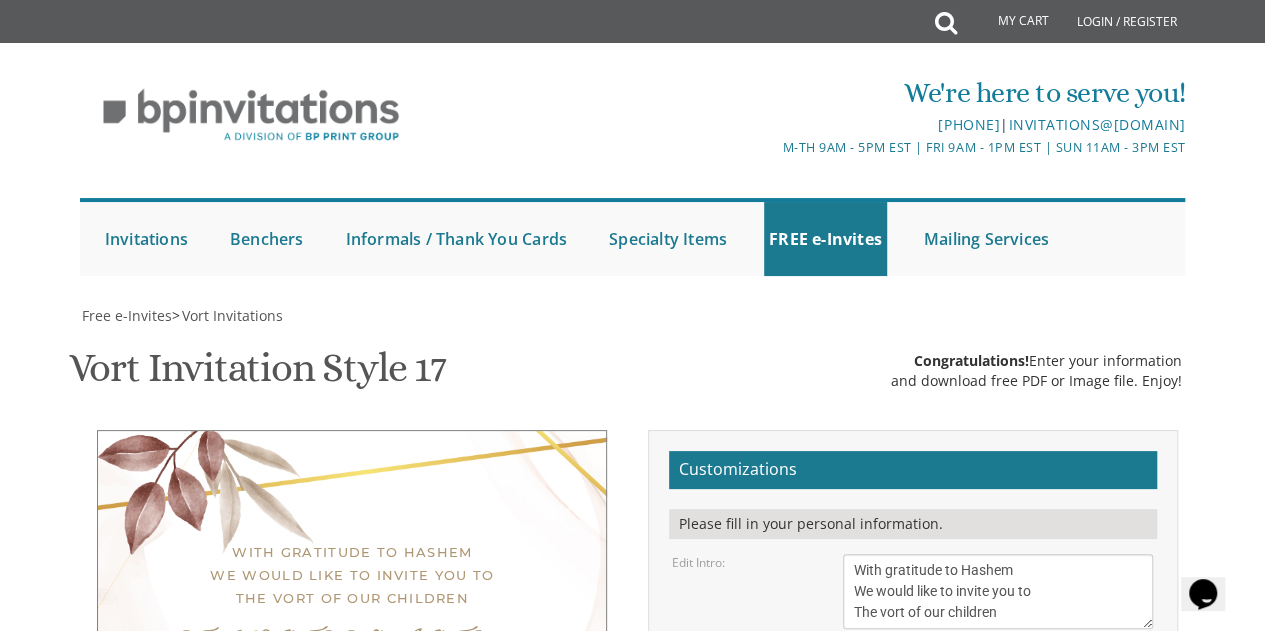 click on "With gratitude to Hashem
We would like to invite you to
The vort of our children
Yosef Chaim & Shira
Wednesday, August 10th
Seven-Thirty pm  |  Khal Zichron Yaakov
175 Sunset road  |  Lakewood, NJ
Yitzchok and Chaya Feldman
Yehuda and Devorah Pollak
Customizations
20px" at bounding box center [633, 783] 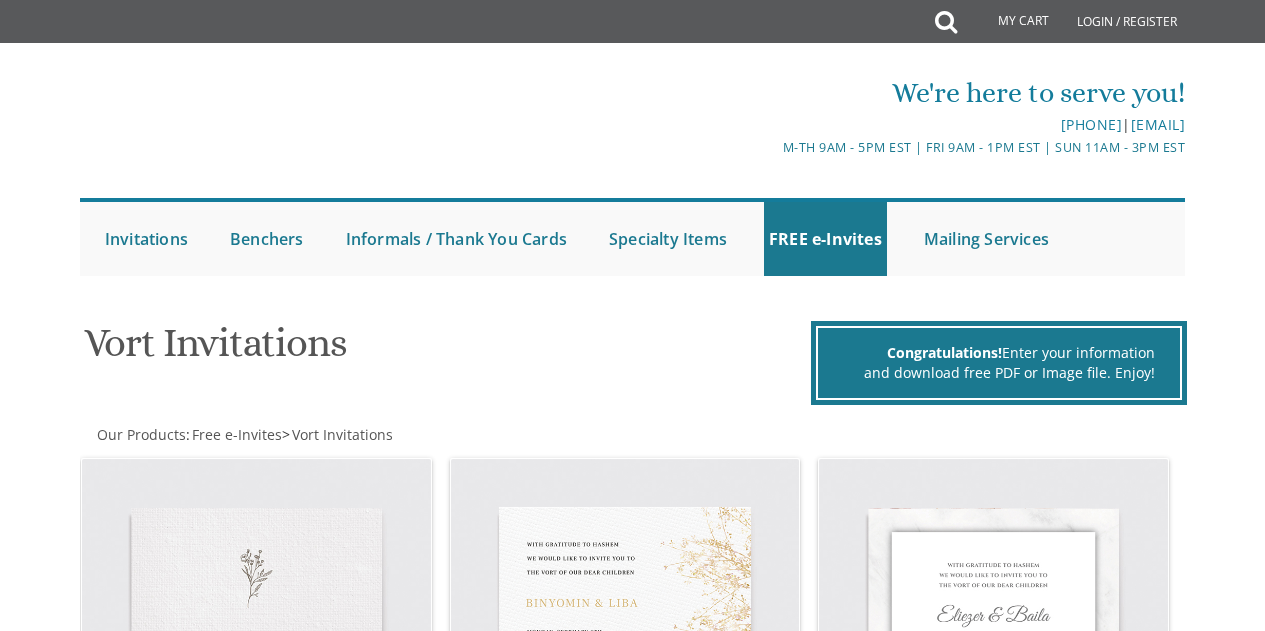 scroll, scrollTop: 2569, scrollLeft: 0, axis: vertical 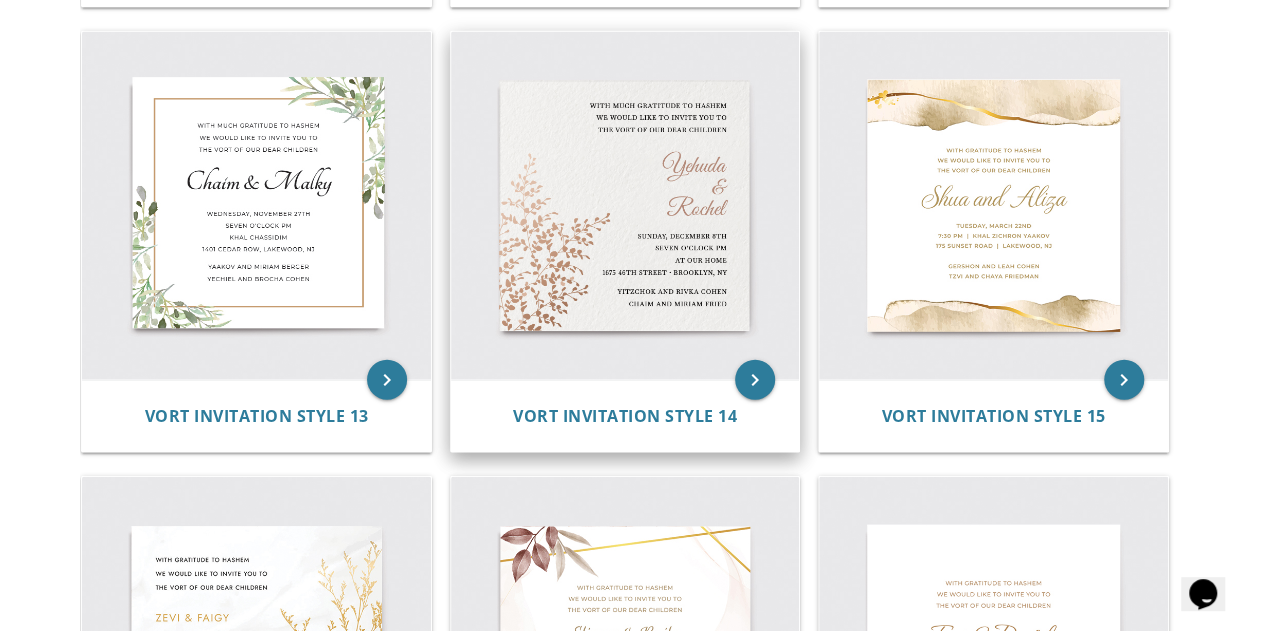 click at bounding box center (625, 206) 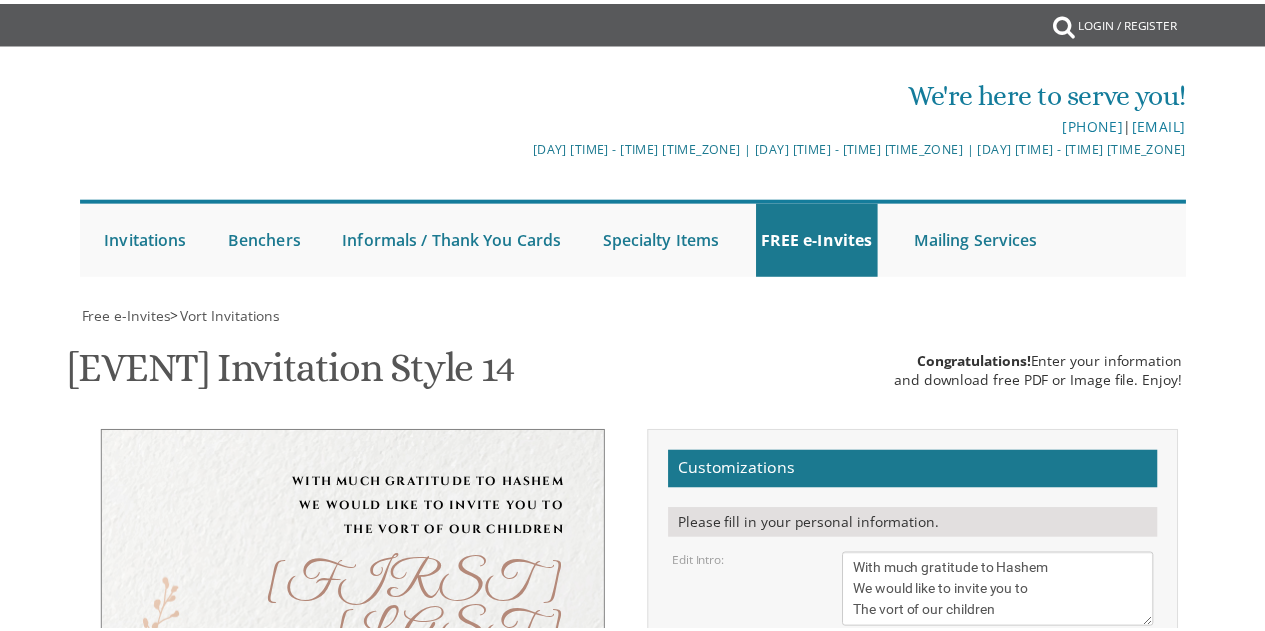 scroll, scrollTop: 0, scrollLeft: 0, axis: both 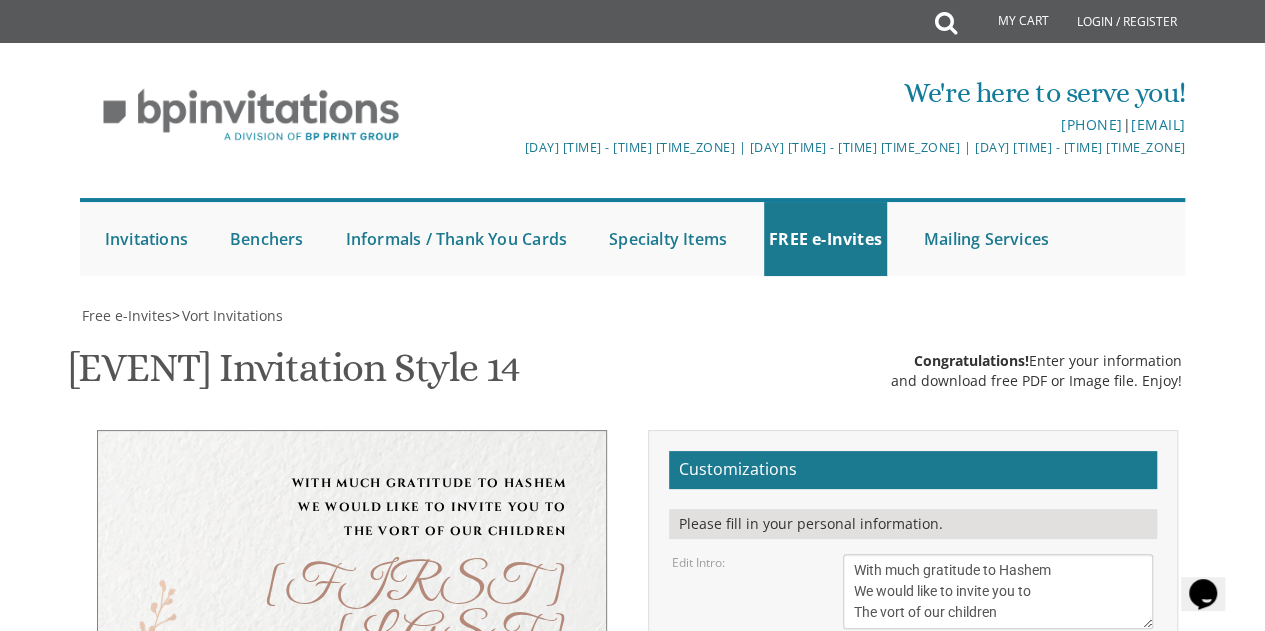 click on "Yehuda
&
Rochel" at bounding box center [998, 591] 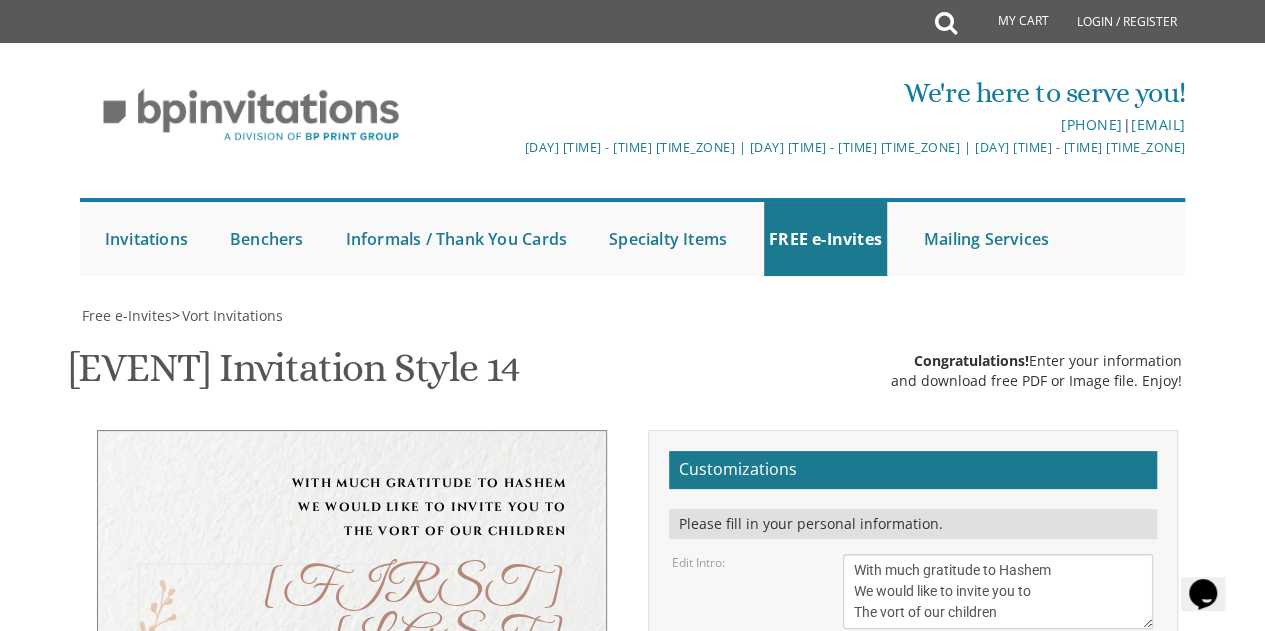 click on "Yehuda
&
Rochel" at bounding box center (998, 591) 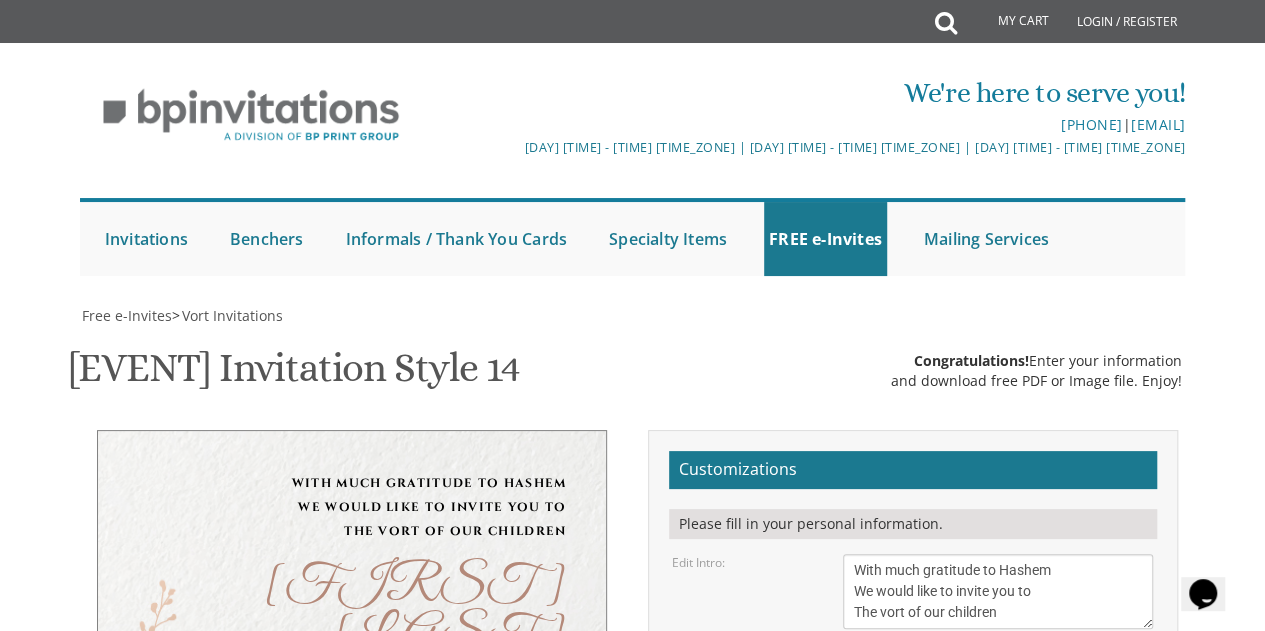 click on "With much gratitude to Hashem
We would like to invite you to
The vort of our children
Yosef Chaim
&
Shira
Sunday, December 8th
Seven o’clock pm
at our home
1675 46th street • Brooklyn, NY
Yitzchok and Rivka Cohen
Chaim and Miriam Fried
Customizations
Edit Intro:   40px" at bounding box center (633, 815) 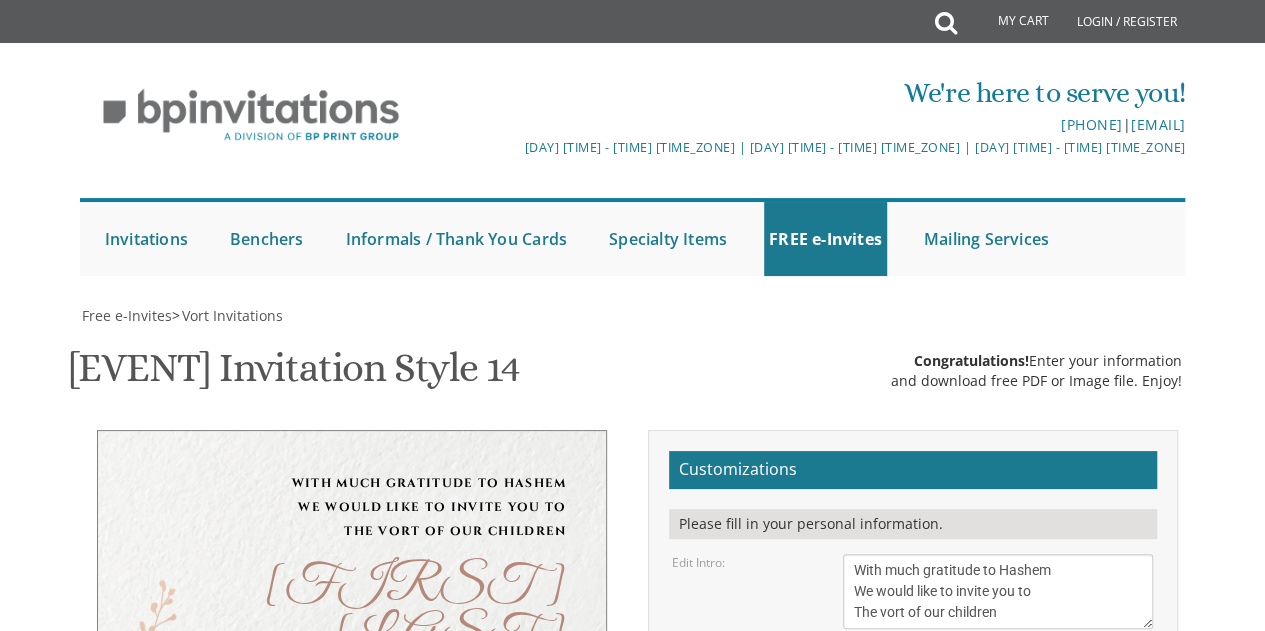 scroll, scrollTop: 411, scrollLeft: 0, axis: vertical 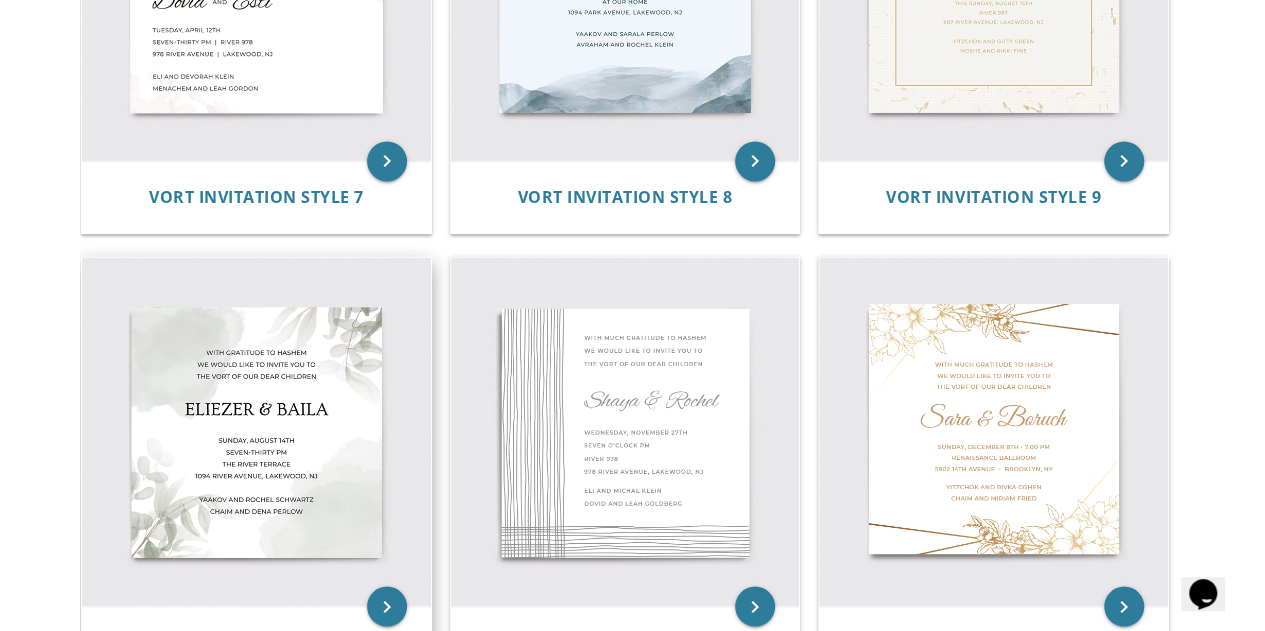 click at bounding box center (256, 431) 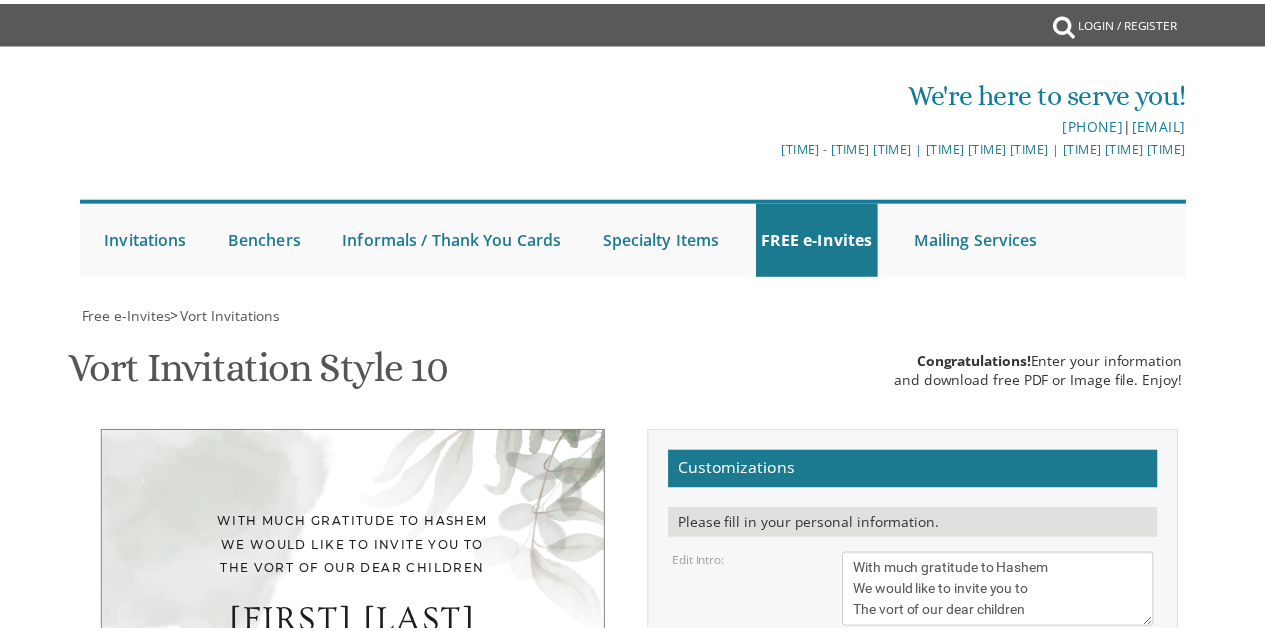 scroll, scrollTop: 0, scrollLeft: 0, axis: both 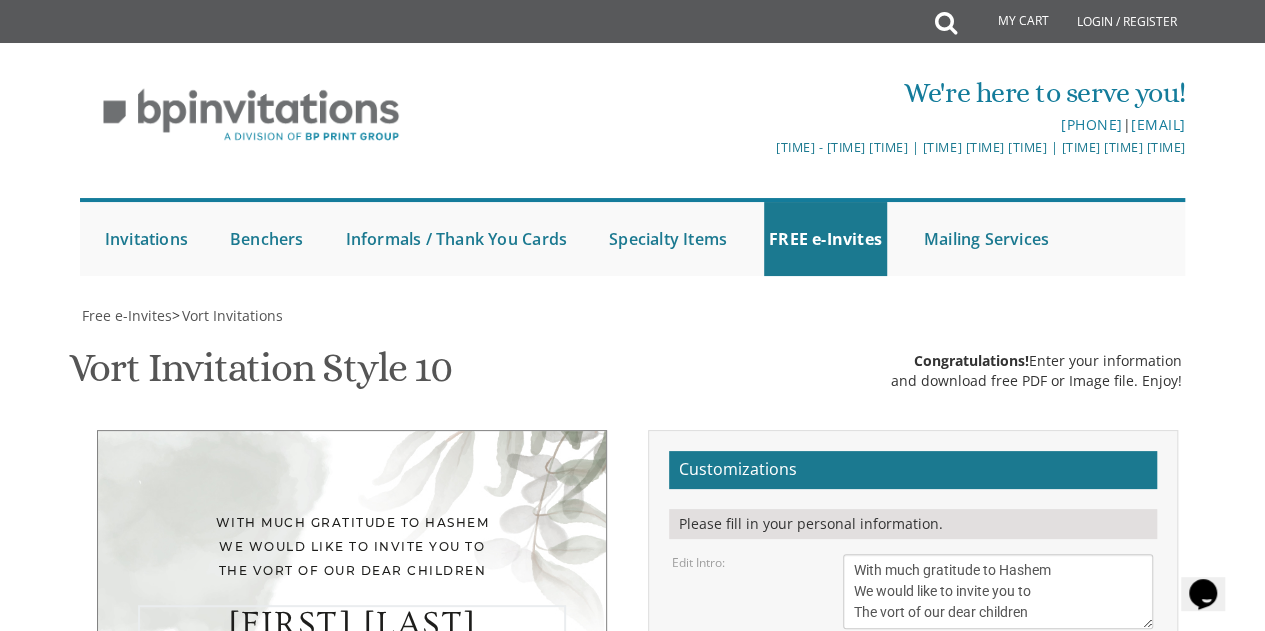 drag, startPoint x: 979, startPoint y: 329, endPoint x: 725, endPoint y: 334, distance: 254.04921 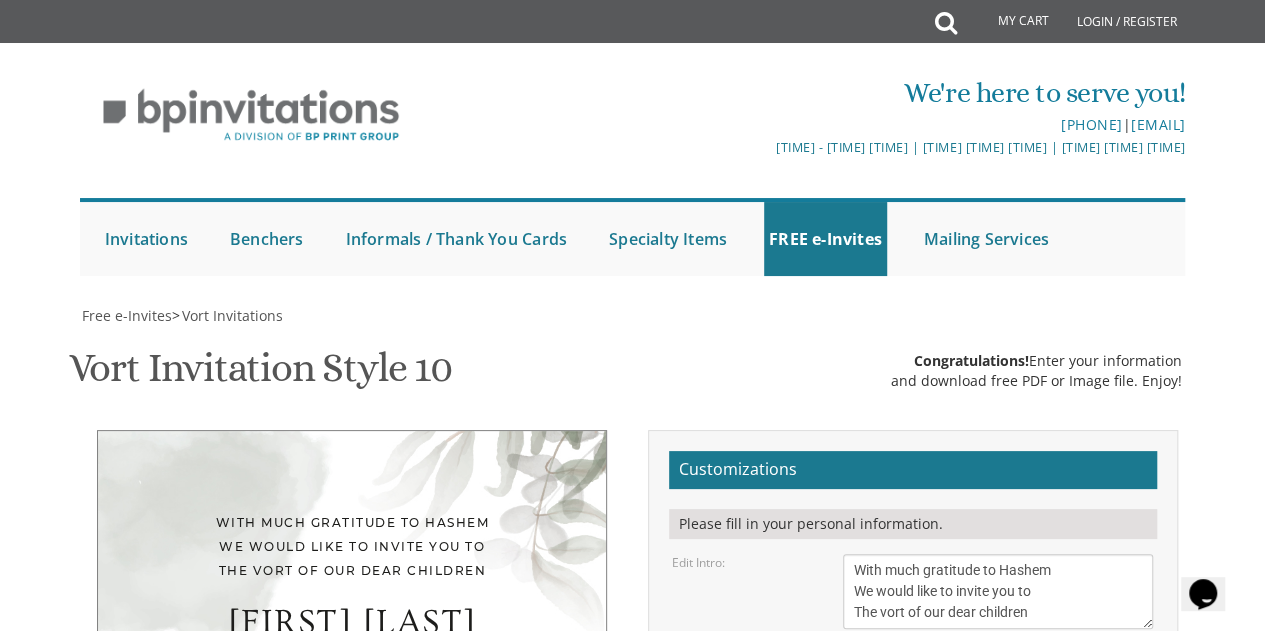 click on "My Cart
Total:
View Cart   Item(s)
Submit
My Cart
Total:
View Cart   Item(s)
Login / Register" at bounding box center [632, 834] 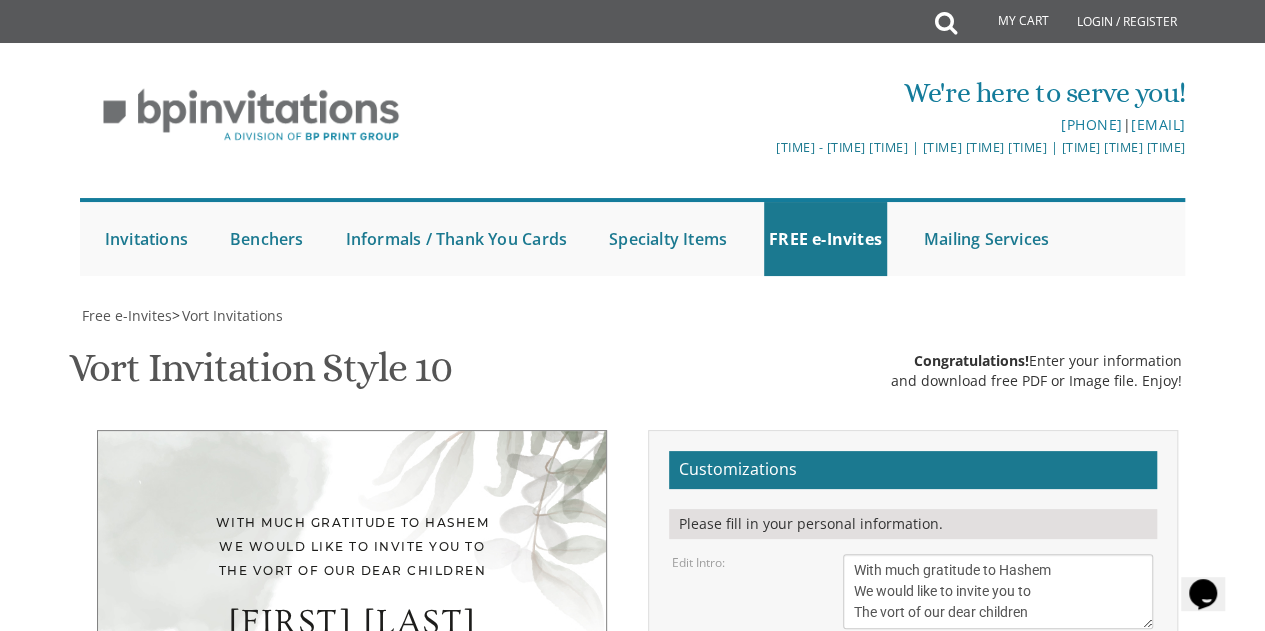 click on "40px 50px 60px 70px 80px" at bounding box center (998, 666) 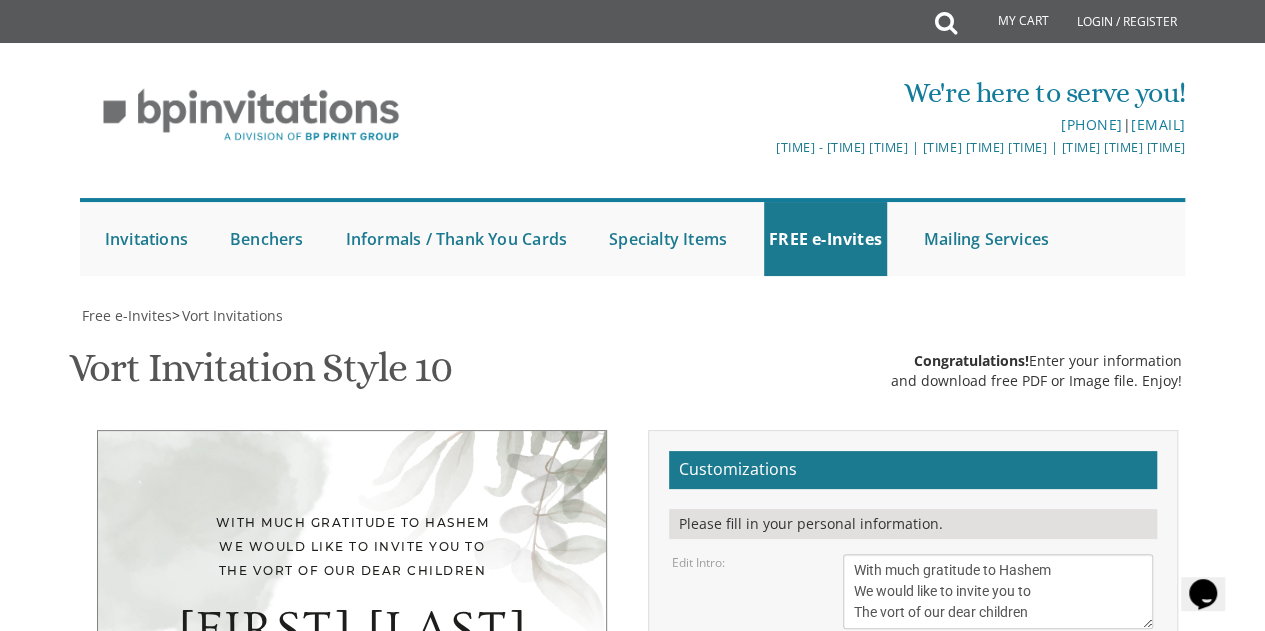 click on "40px 50px 60px 70px 80px" at bounding box center (998, 666) 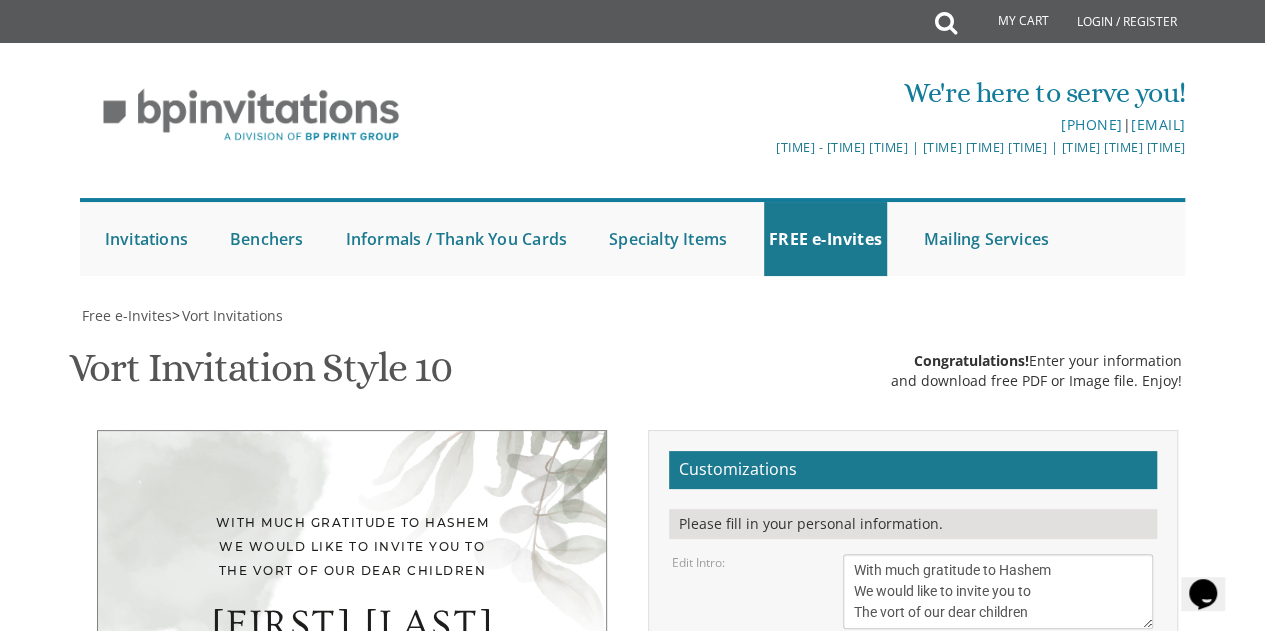 click on "40px 50px 60px 70px 80px" at bounding box center [998, 666] 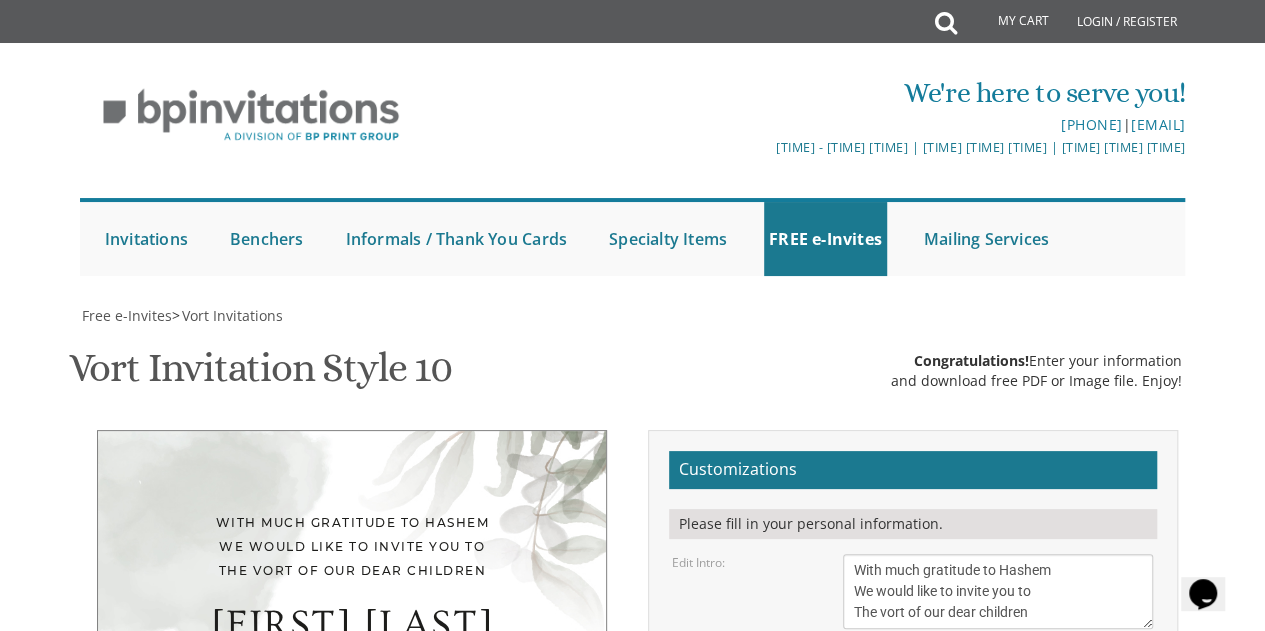 click on "My Cart
Total:
View Cart   Item(s)
Submit
My Cart
Total:
View Cart   Item(s)
Login / Register" at bounding box center [632, 834] 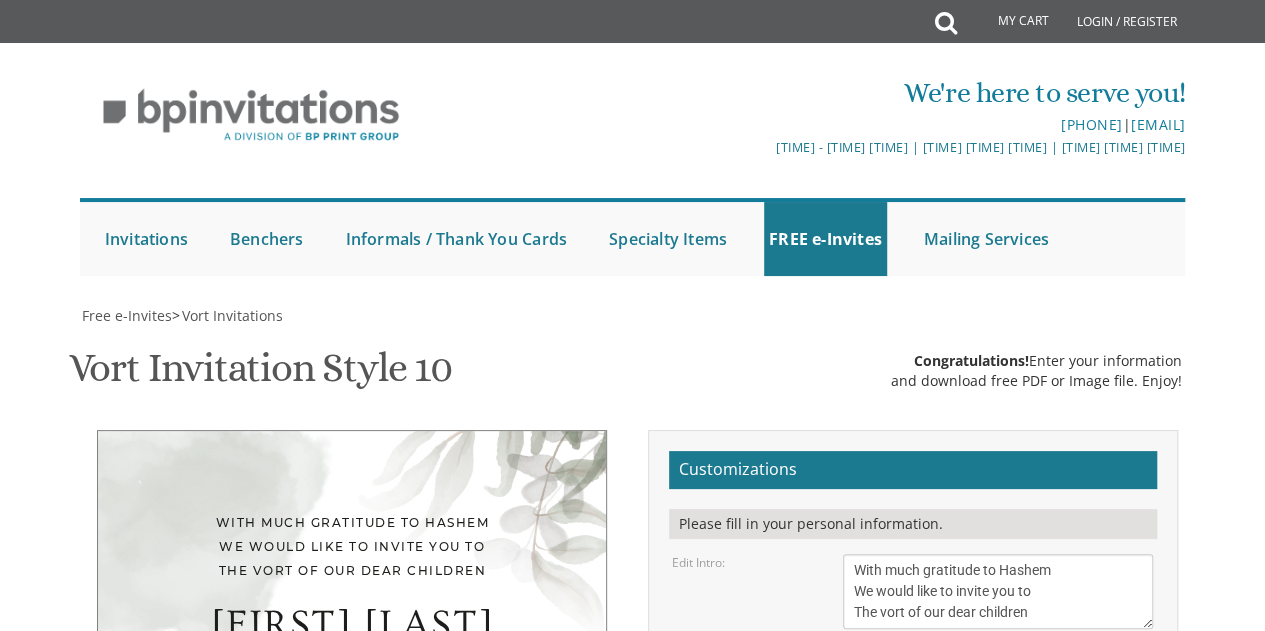 scroll, scrollTop: 508, scrollLeft: 0, axis: vertical 